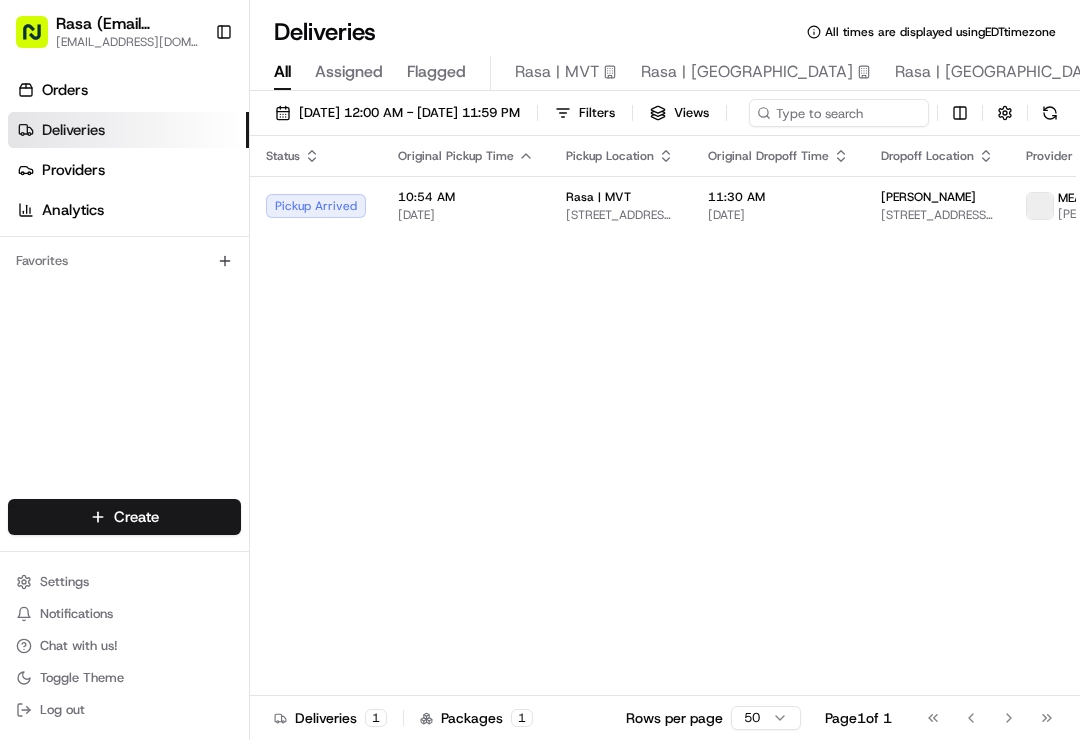 scroll, scrollTop: 0, scrollLeft: 0, axis: both 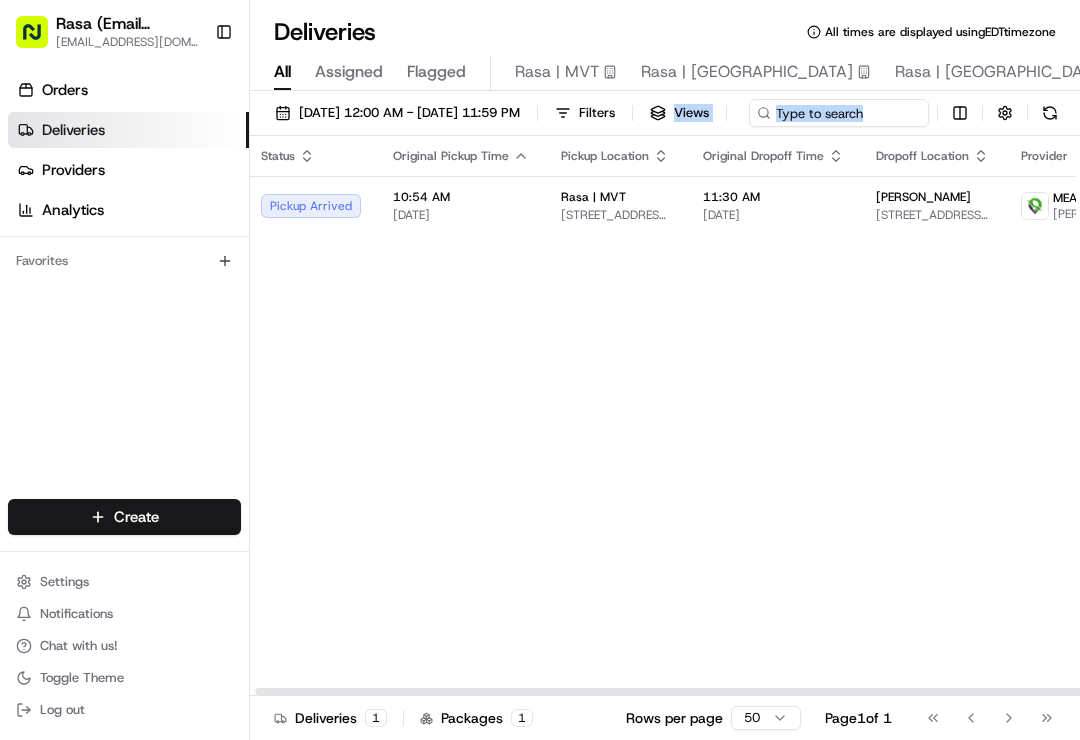 click on "Status Original Pickup Time Pickup Location Original Dropoff Time Dropoff Location Provider Action Pickup Arrived 10:54 AM [DATE] Rasa | MVT [STREET_ADDRESS][US_STATE] 11:30 AM [DATE] [PERSON_NAME] [STREET_ADDRESS][US_STATE] MEALS NOW [PERSON_NAME]" at bounding box center (741, 416) 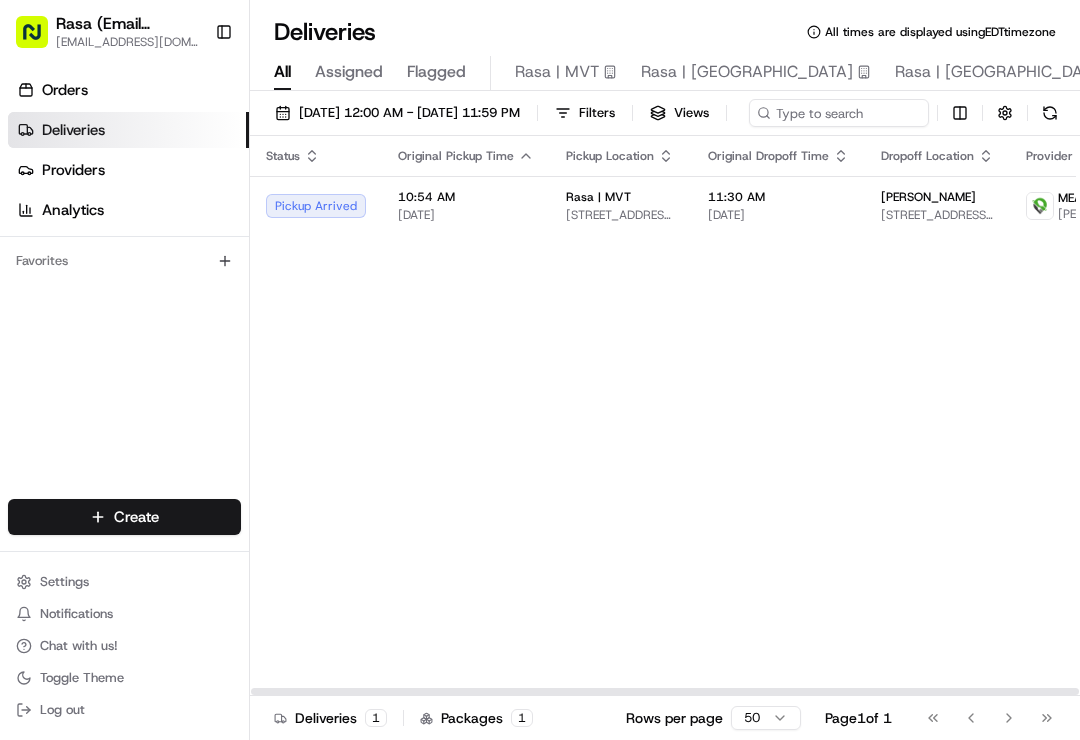 scroll, scrollTop: 0, scrollLeft: 0, axis: both 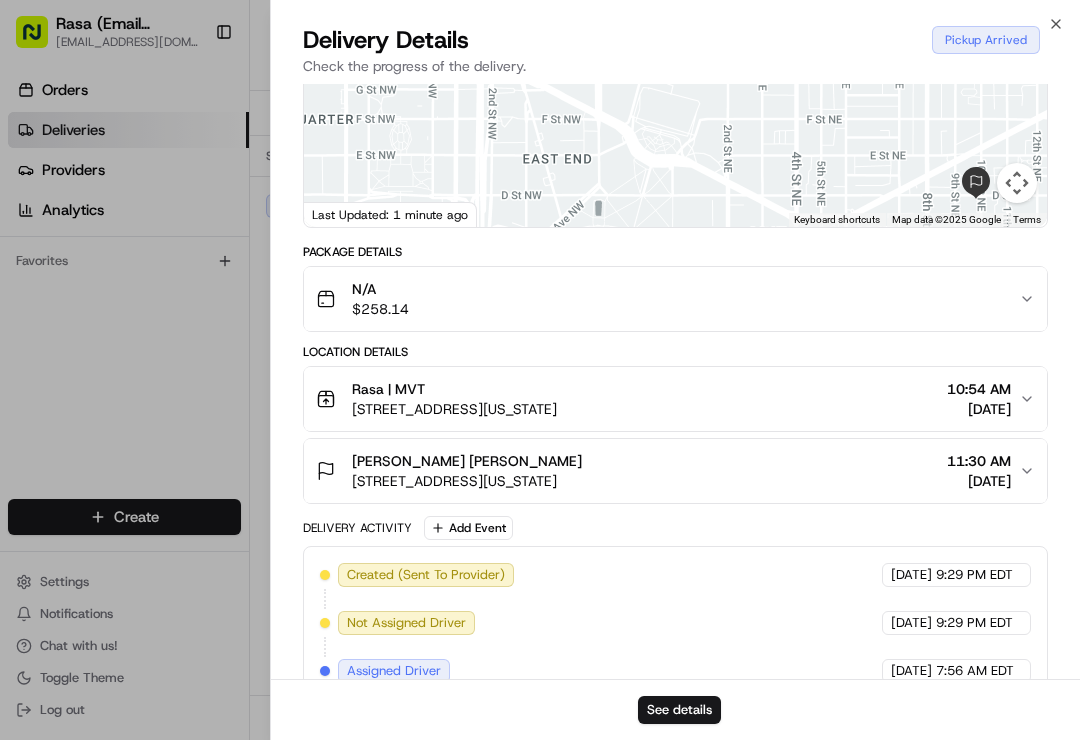click on "[DATE]" at bounding box center (979, 409) 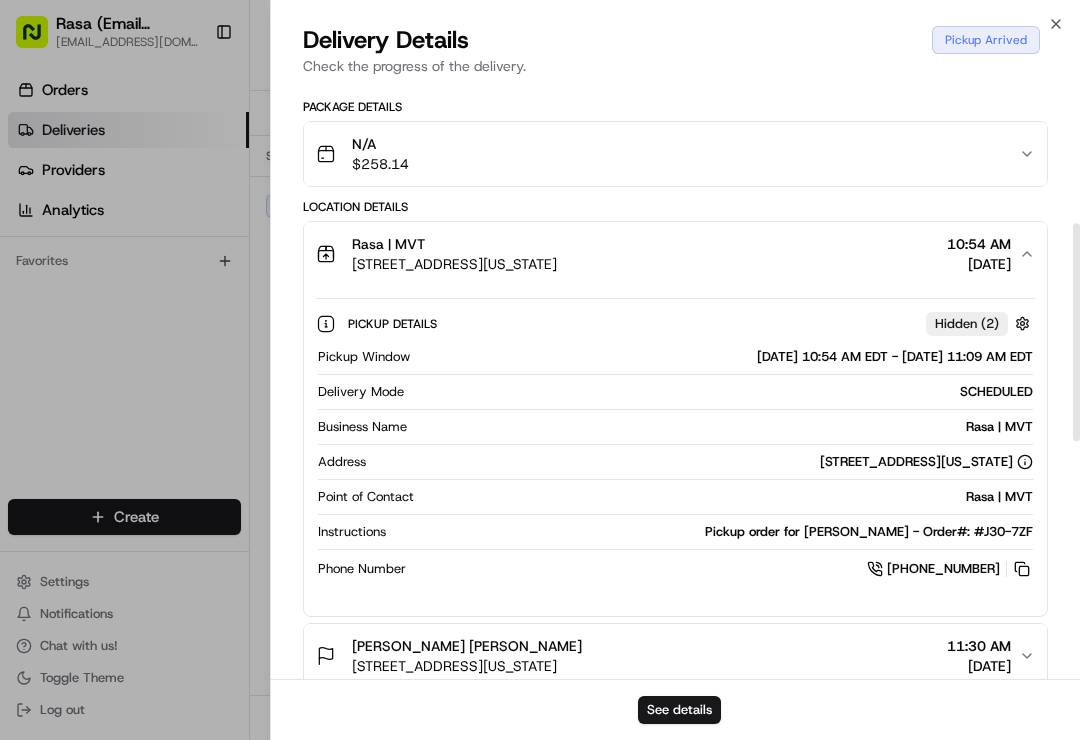 scroll, scrollTop: 380, scrollLeft: 0, axis: vertical 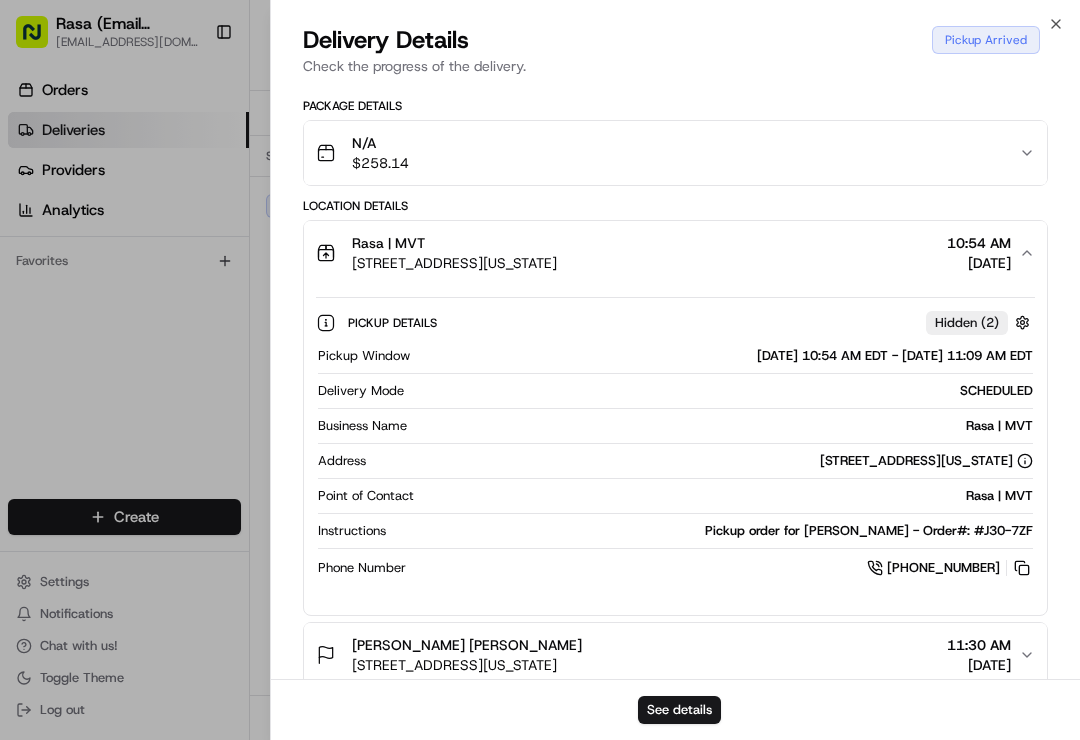click on "Rasa | MVT [STREET_ADDRESS][US_STATE] 10:54 AM [DATE]" at bounding box center (667, 253) 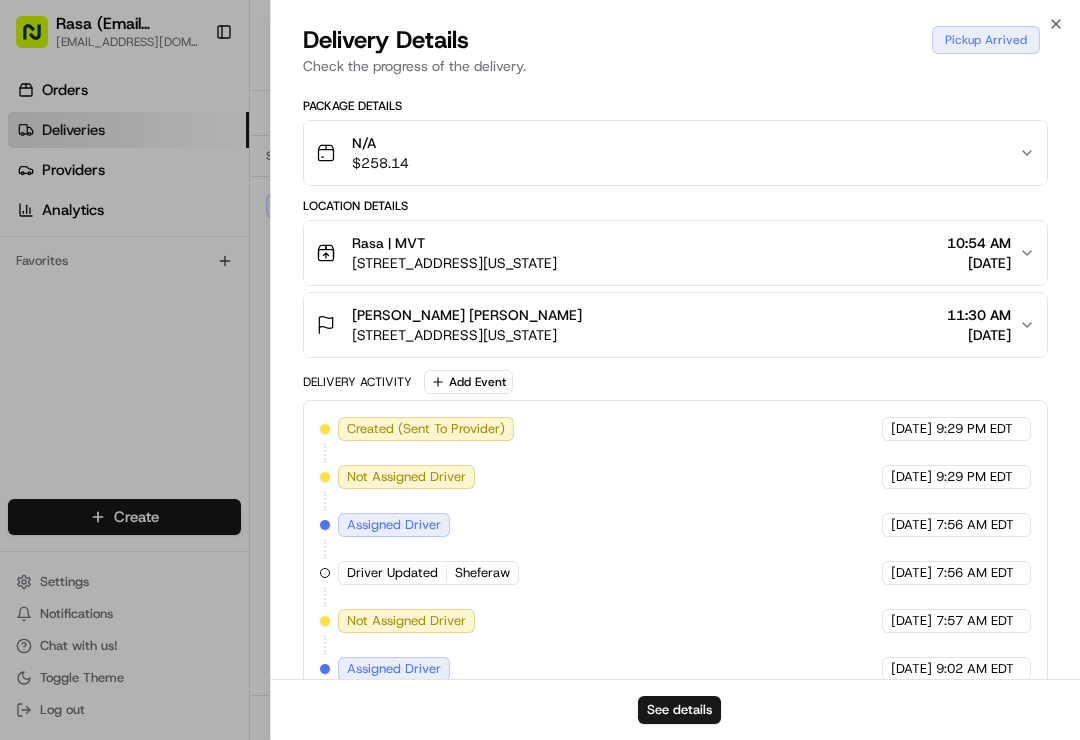 click on "[PERSON_NAME] [PERSON_NAME] [STREET_ADDRESS][US_STATE] 11:30 AM [DATE]" at bounding box center (667, 325) 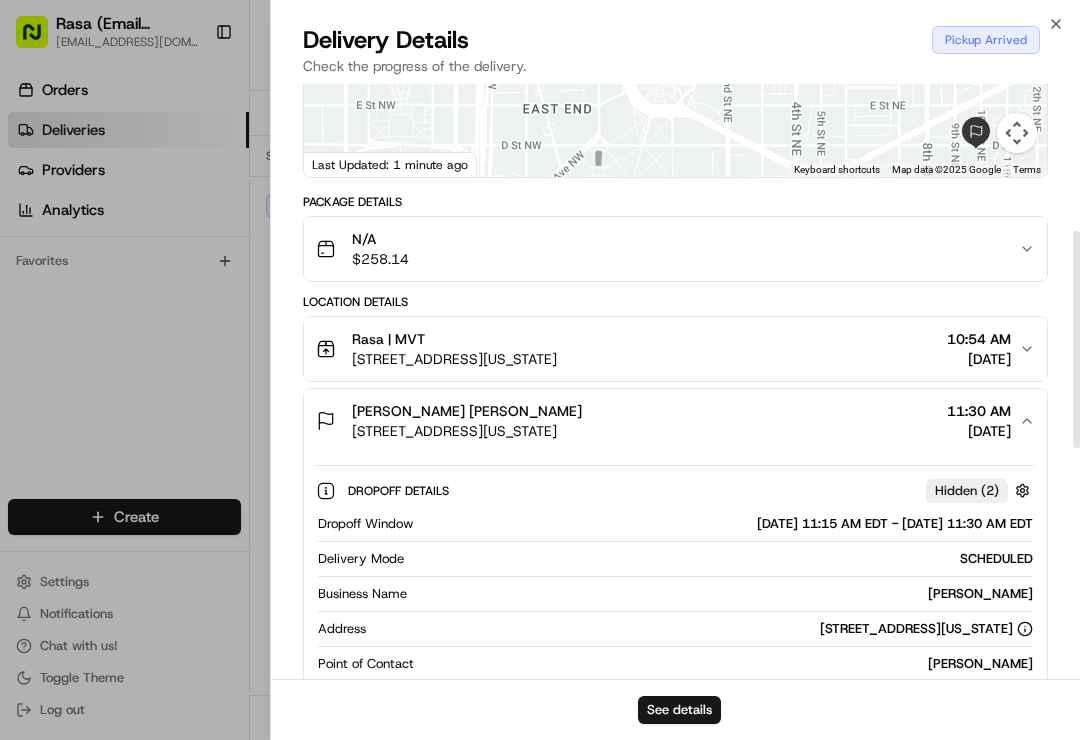 scroll, scrollTop: 283, scrollLeft: 0, axis: vertical 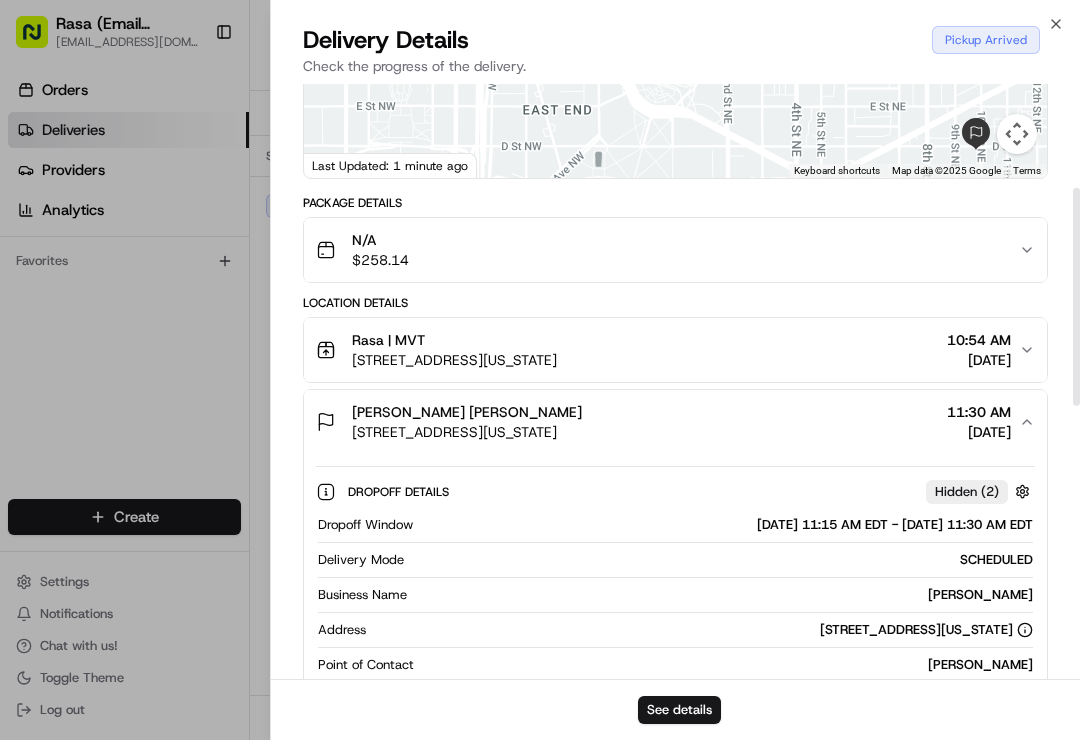 click on "11:30 AM" at bounding box center (979, 412) 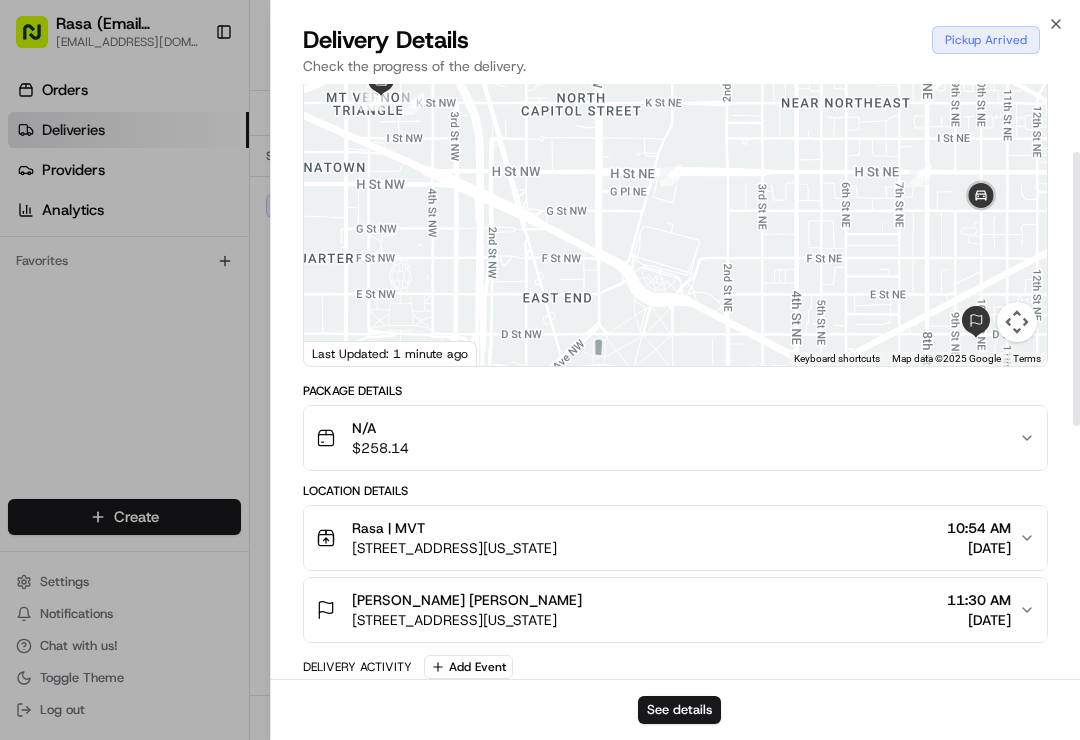 click on "Pickup Arrived" at bounding box center [986, 40] 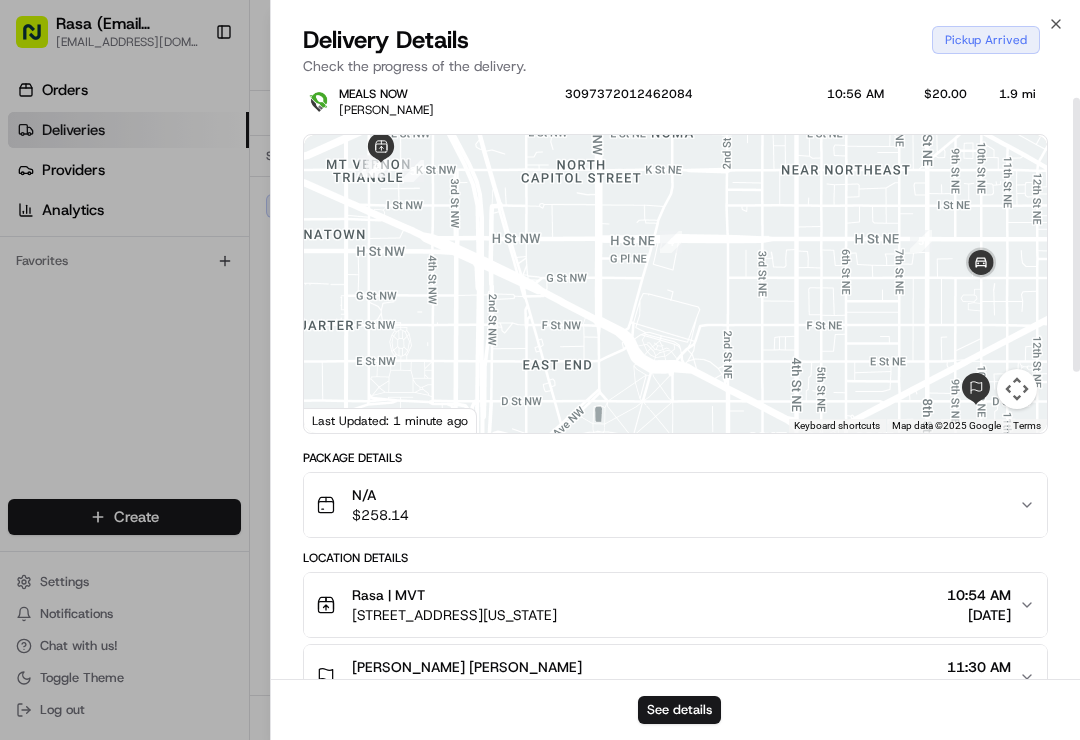 click on "Pickup Arrived" at bounding box center (986, 40) 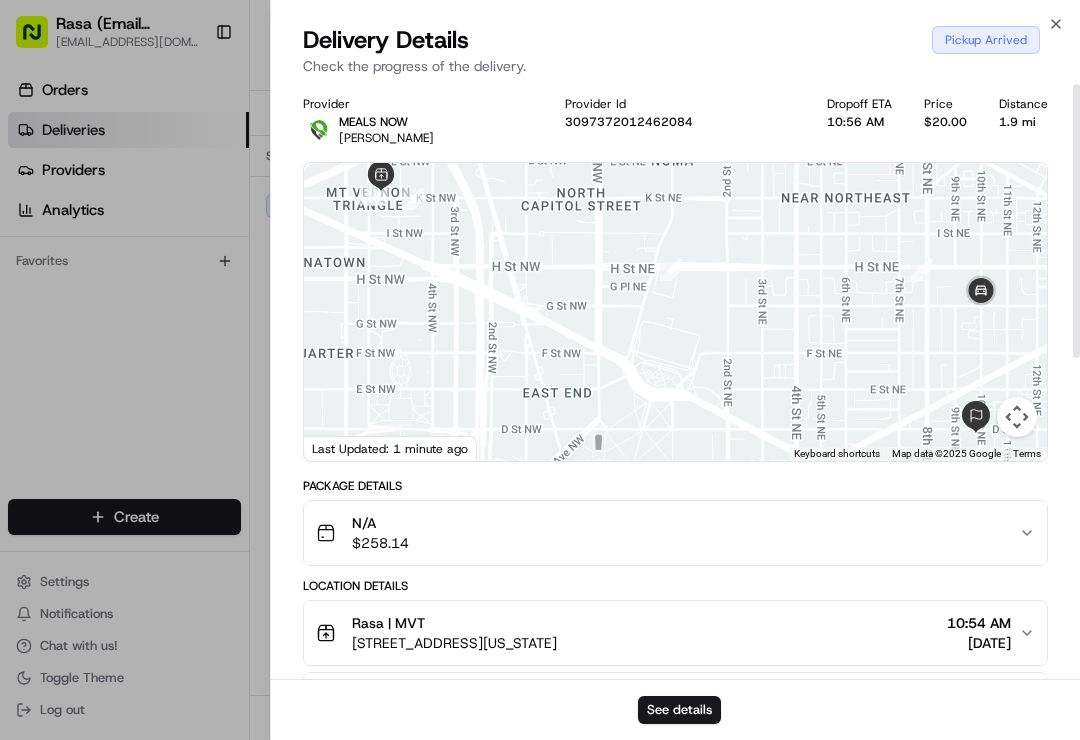 scroll, scrollTop: 0, scrollLeft: 0, axis: both 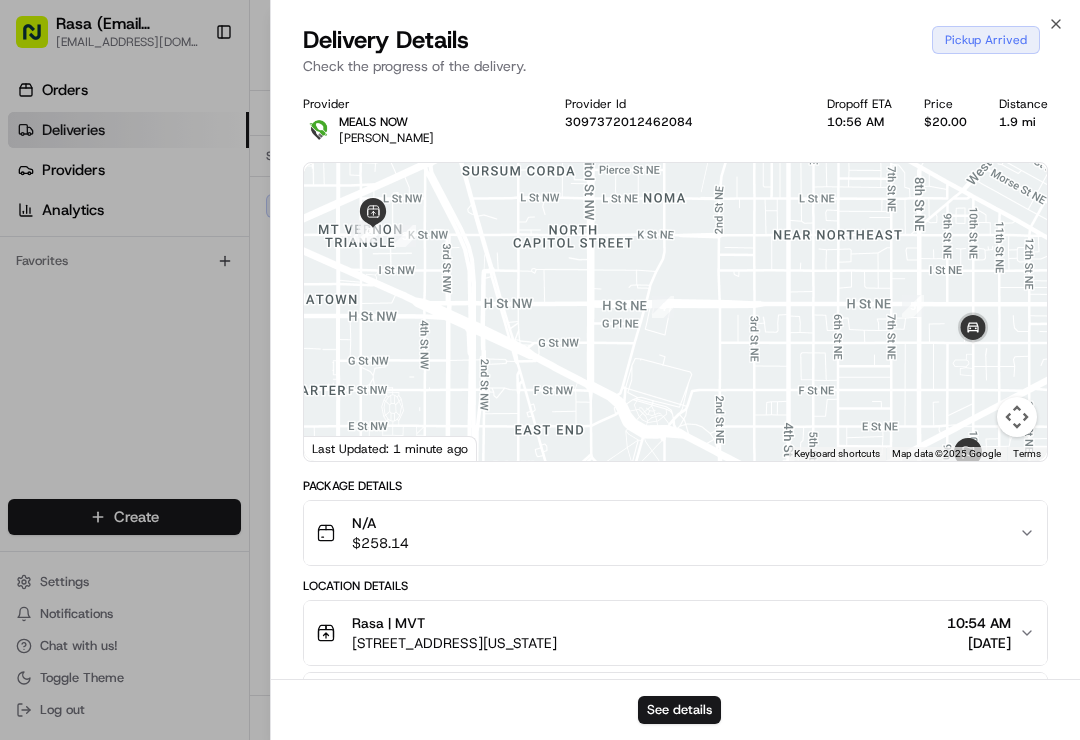 click on "N/A $ 258.14" at bounding box center (675, 533) 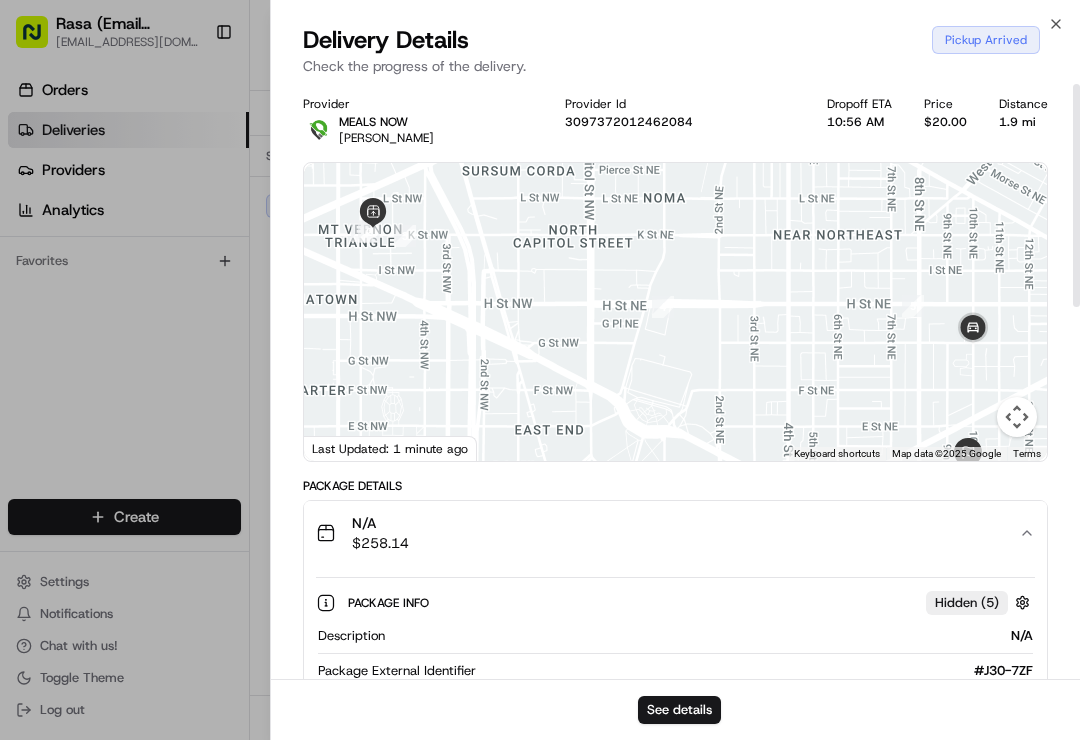 scroll, scrollTop: 0, scrollLeft: 0, axis: both 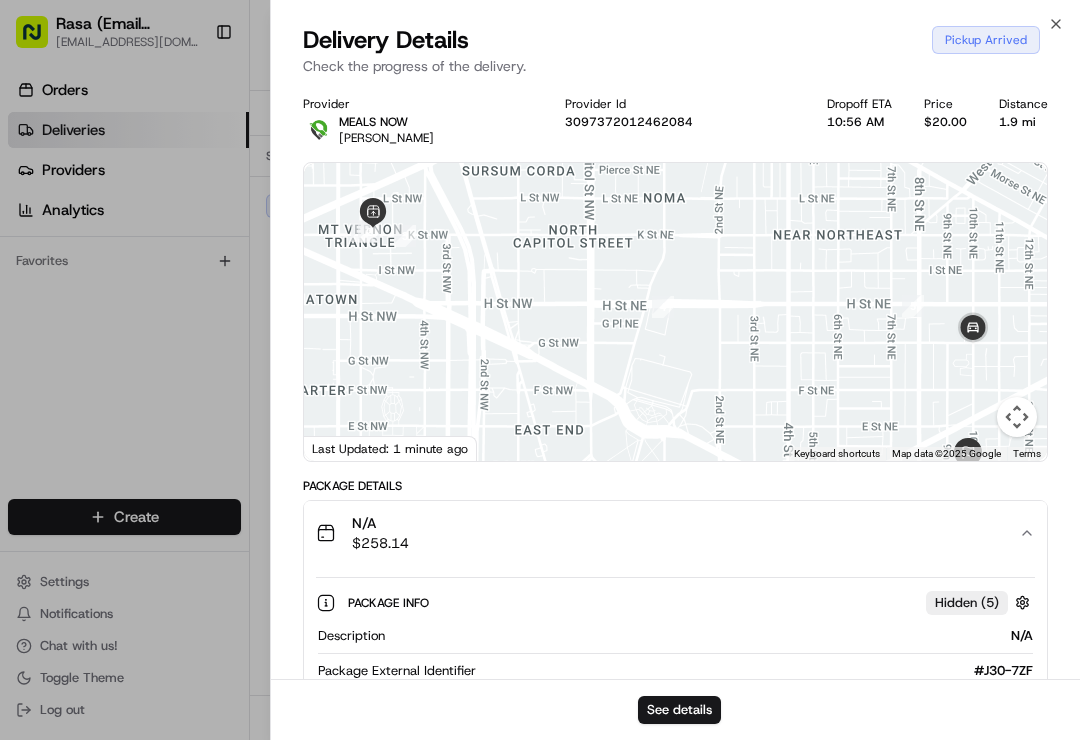click 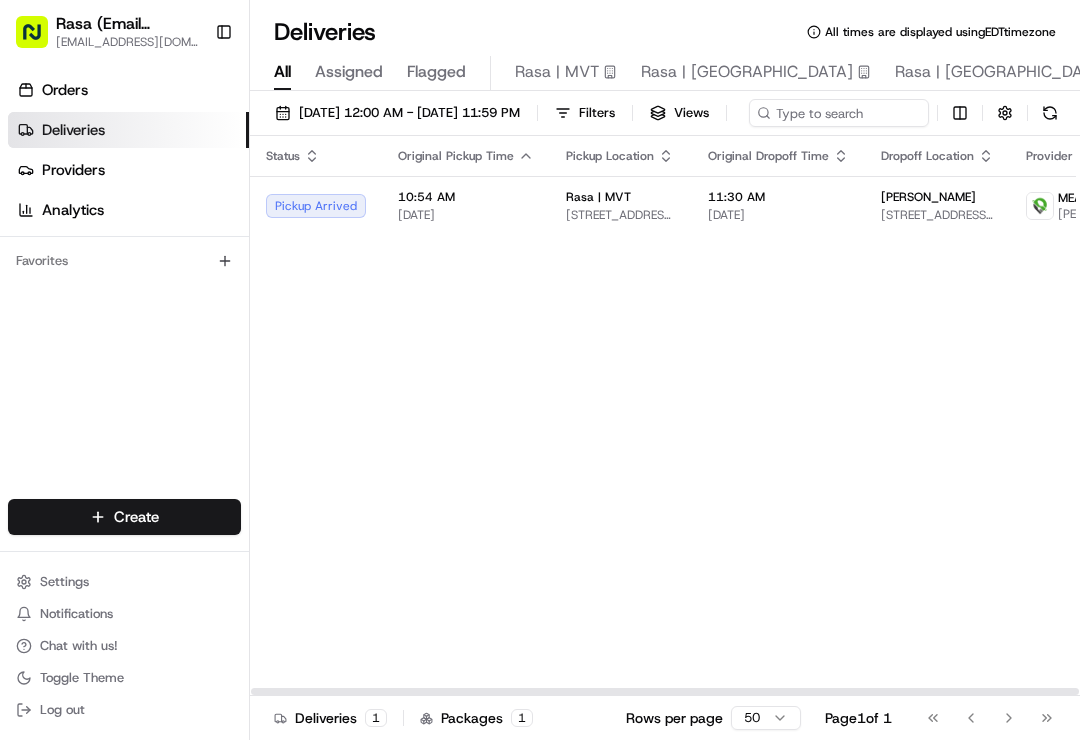 scroll, scrollTop: 0, scrollLeft: 0, axis: both 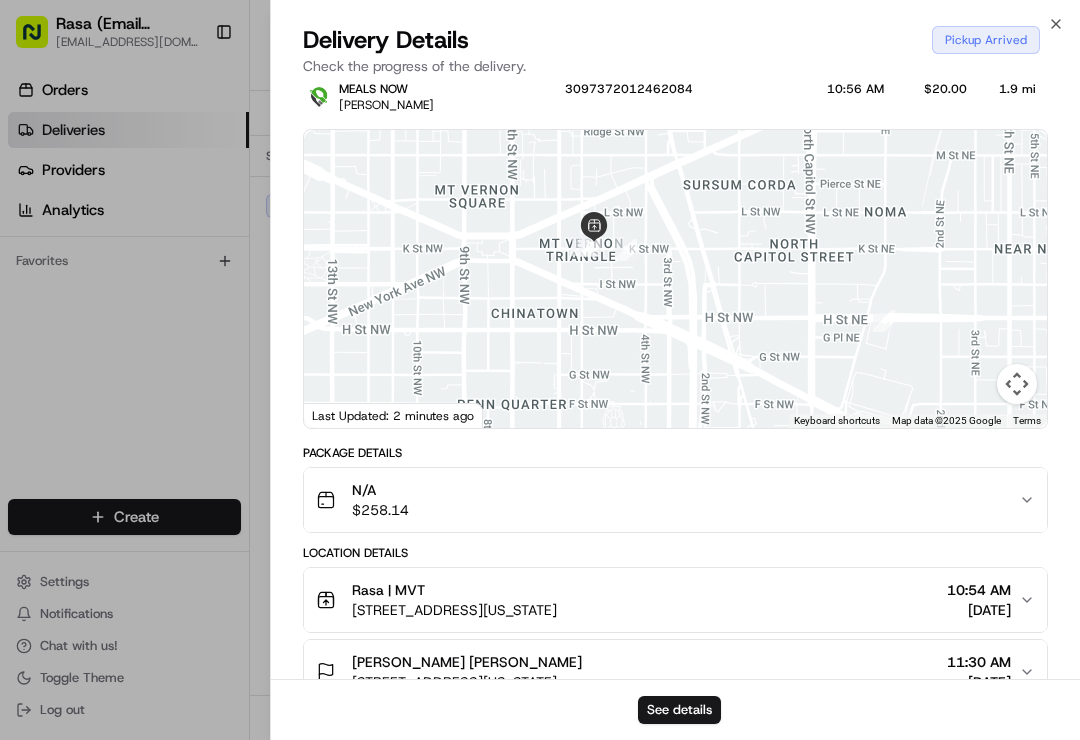 click 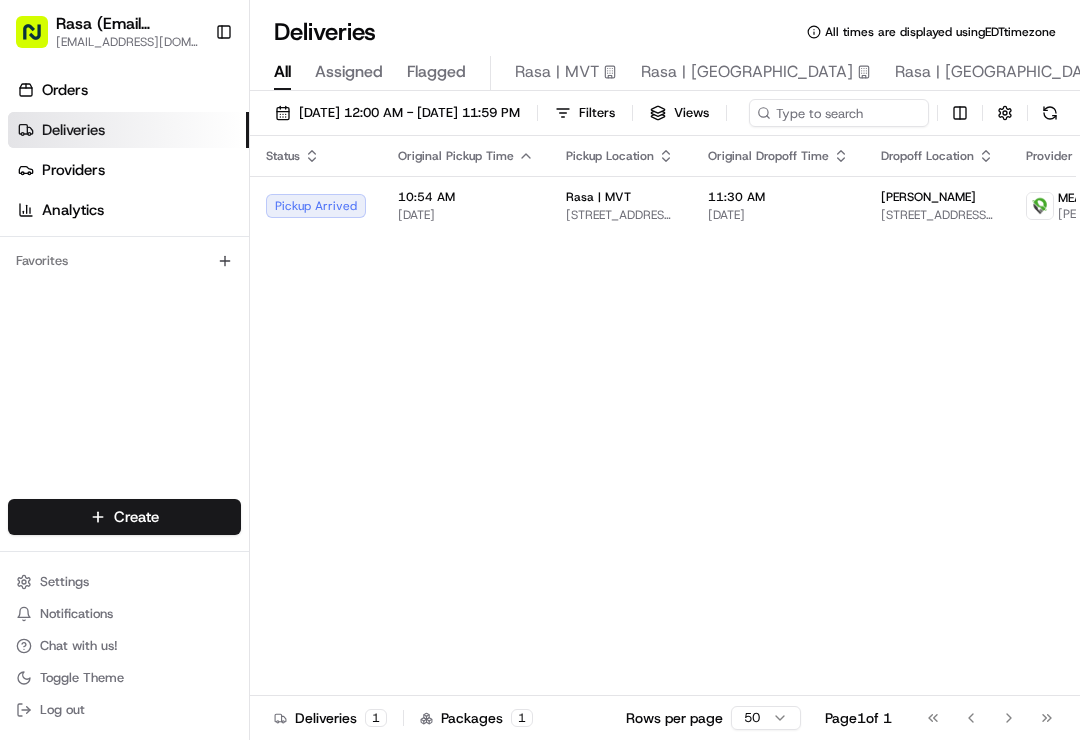 click on "Deliveries All times are displayed using  EDT  timezone" at bounding box center (665, 32) 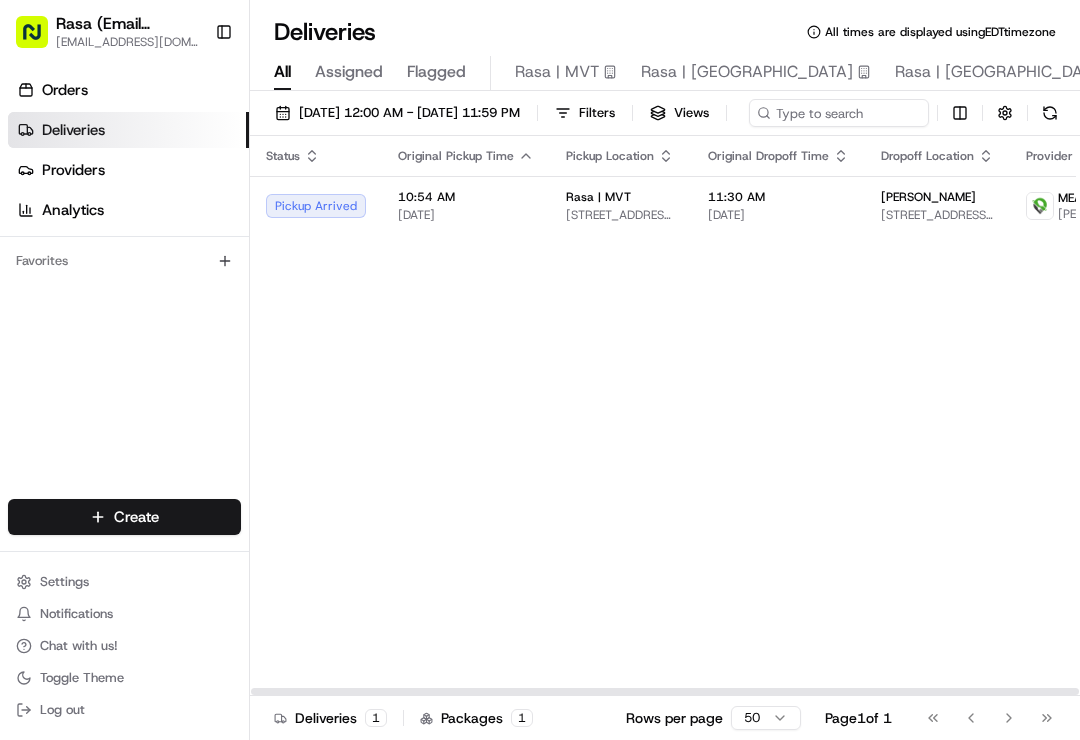 scroll, scrollTop: 0, scrollLeft: 0, axis: both 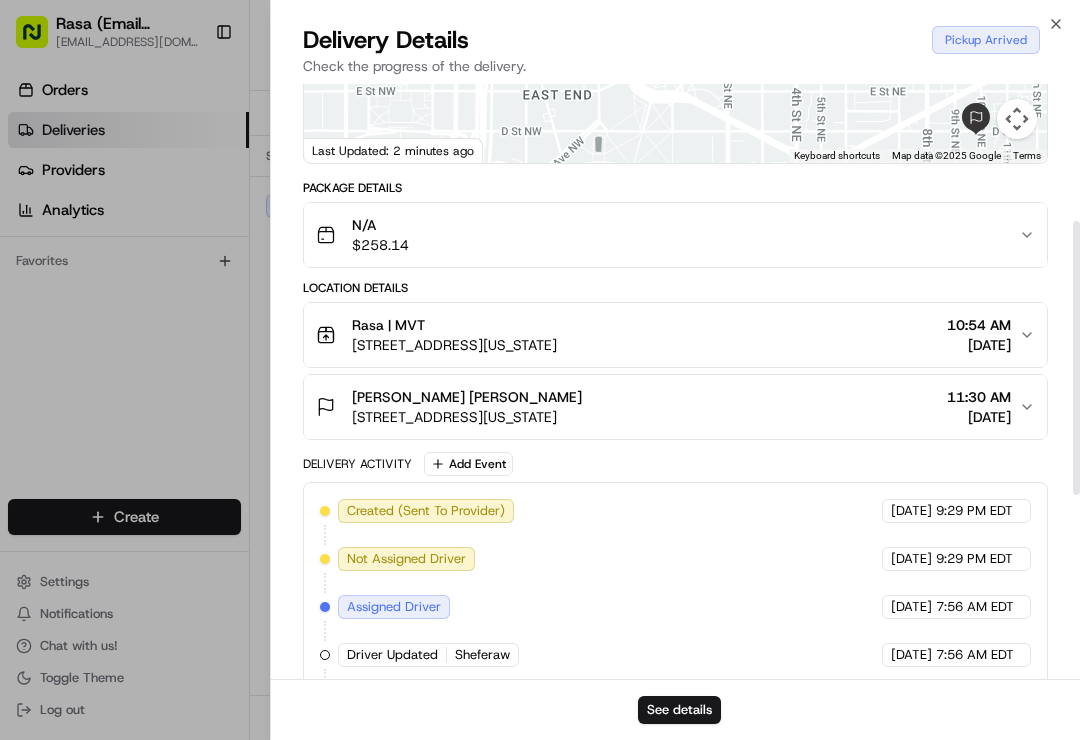 click on "N/A $ 258.14" at bounding box center [667, 235] 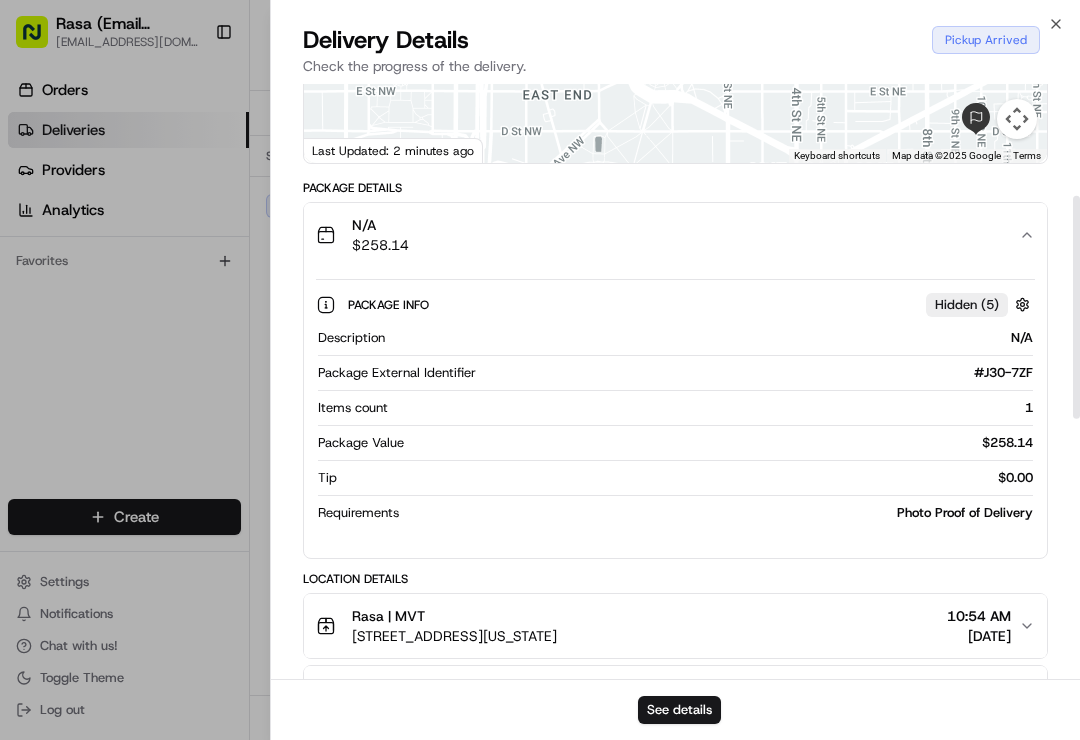 click on "N/A $ 258.14" at bounding box center (667, 235) 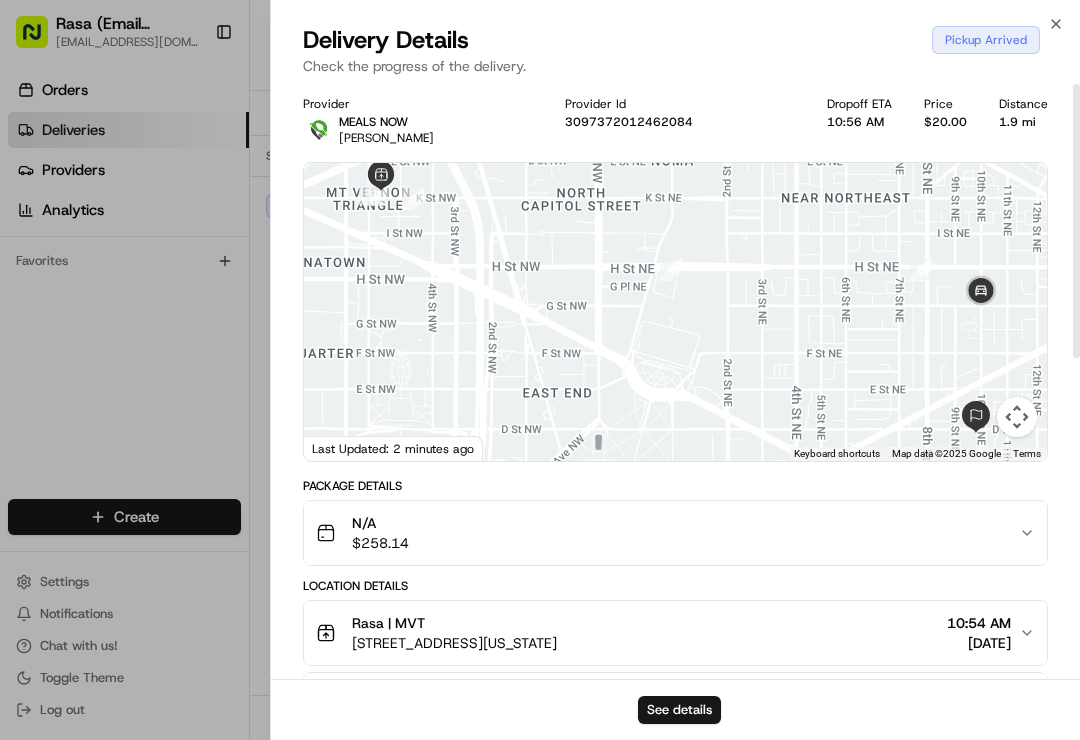 scroll, scrollTop: 0, scrollLeft: 0, axis: both 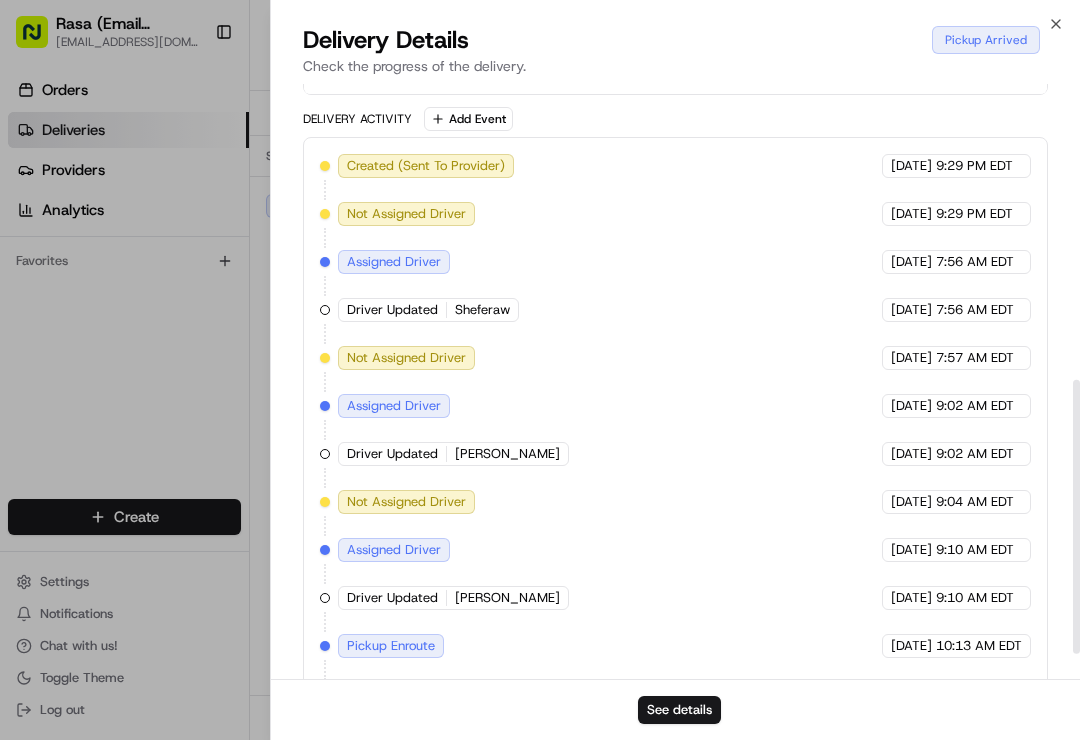 click on "Driver Updated [PERSON_NAME]" at bounding box center [453, 598] 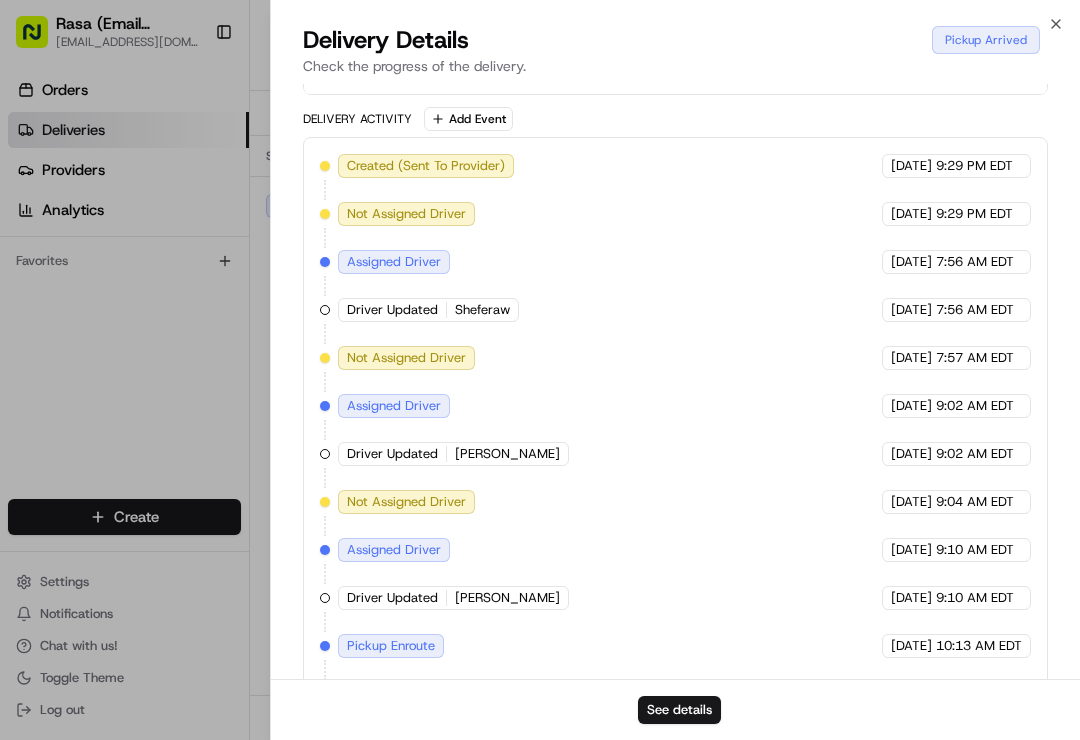 click on "Driver Updated [PERSON_NAME]" at bounding box center [453, 598] 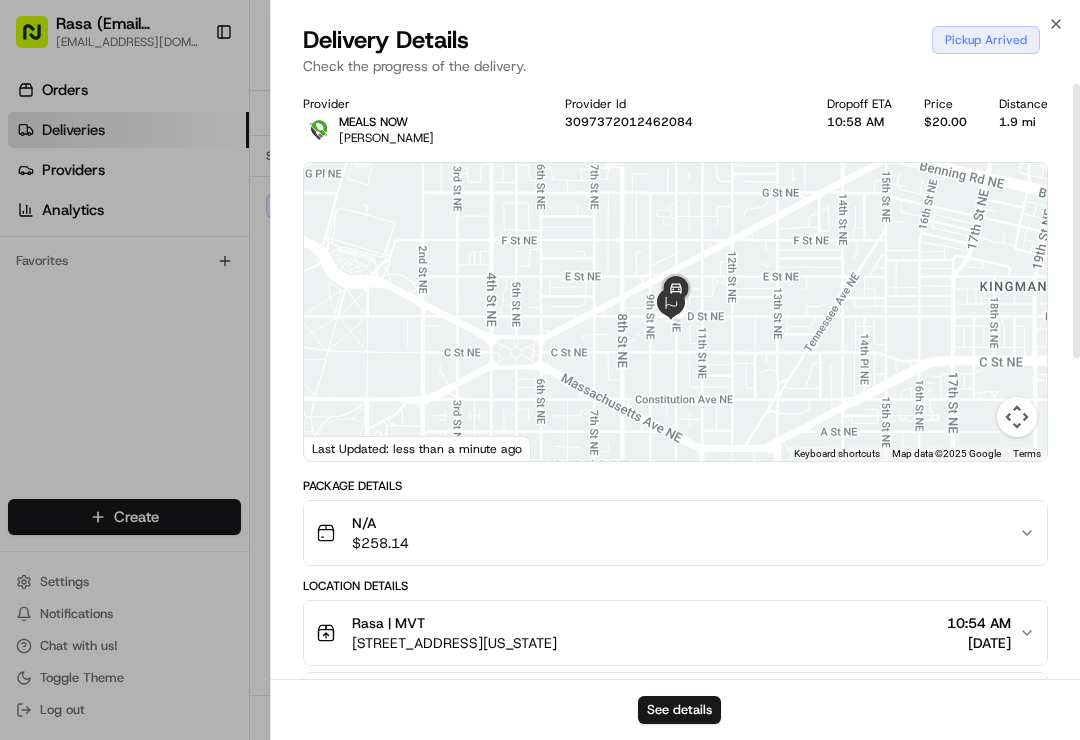 scroll, scrollTop: 0, scrollLeft: 0, axis: both 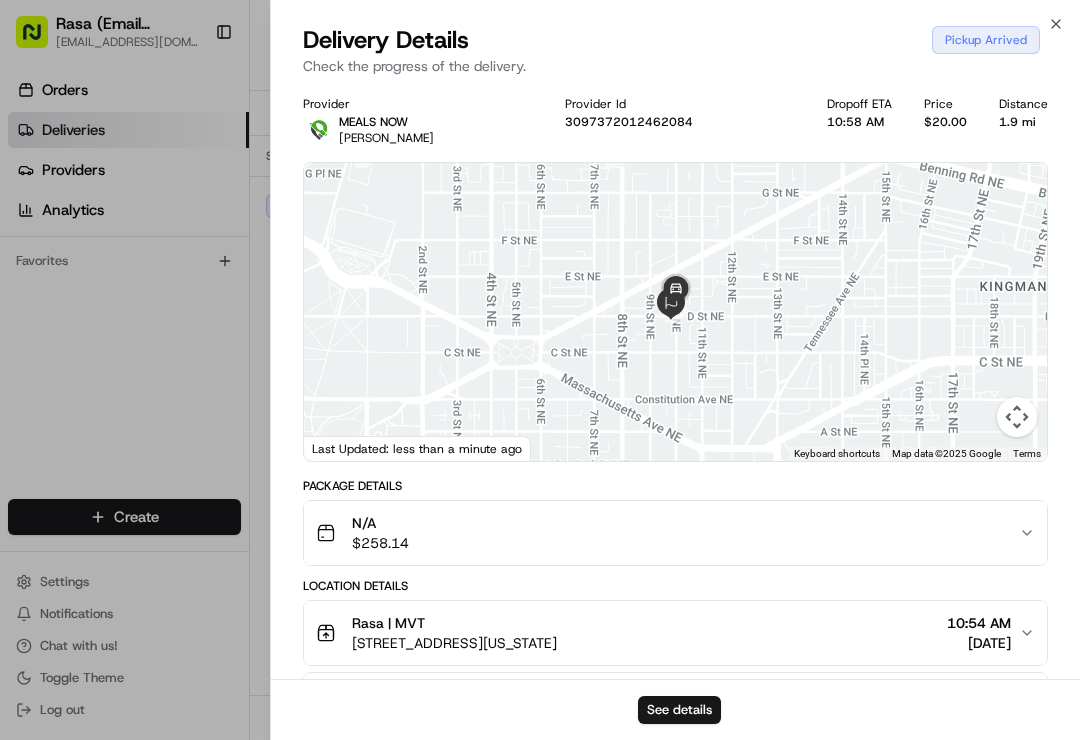 click on "N/A $ 258.14" at bounding box center [667, 533] 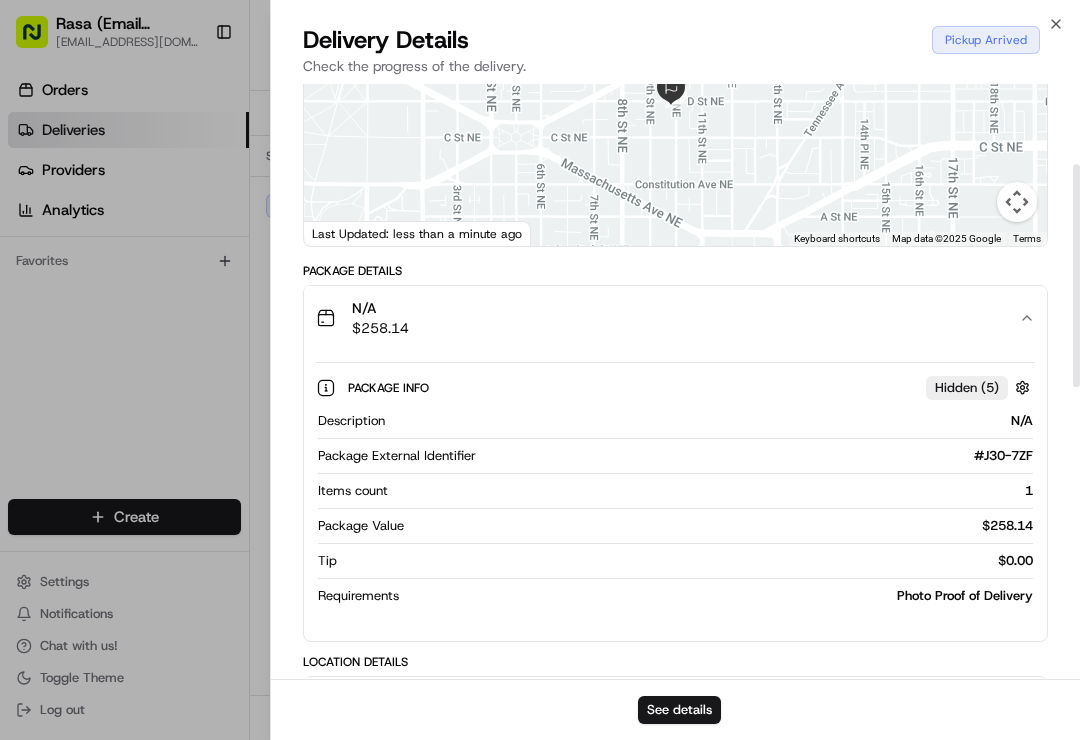 scroll, scrollTop: 217, scrollLeft: 0, axis: vertical 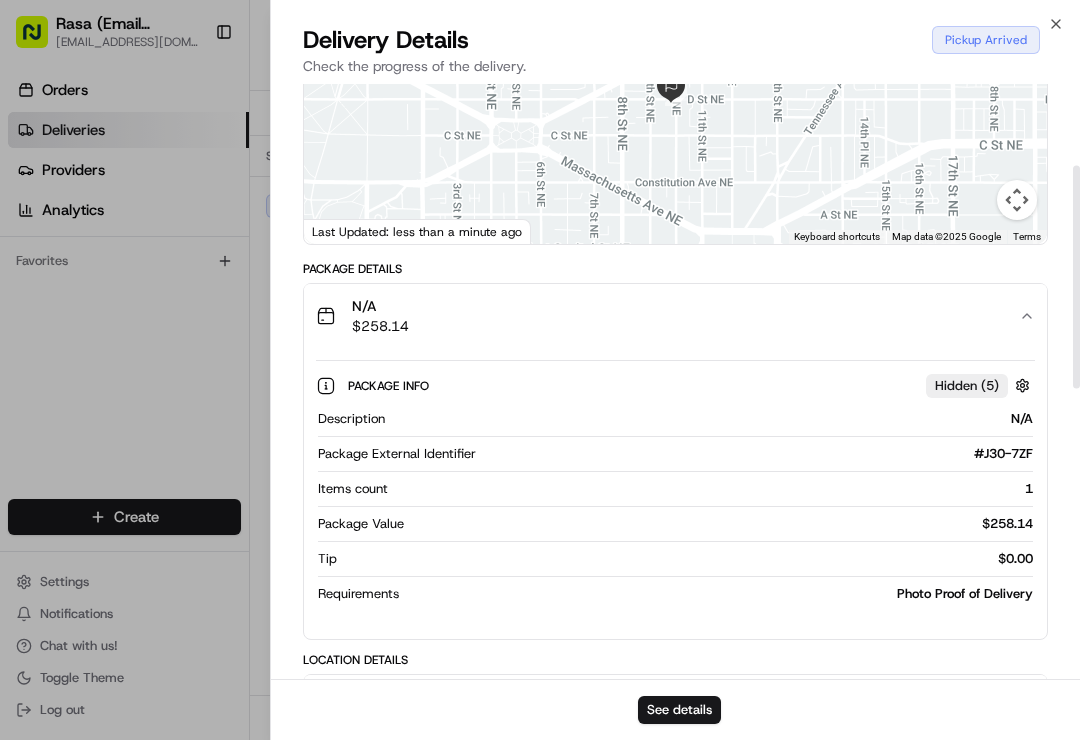 click on "1" at bounding box center (714, 489) 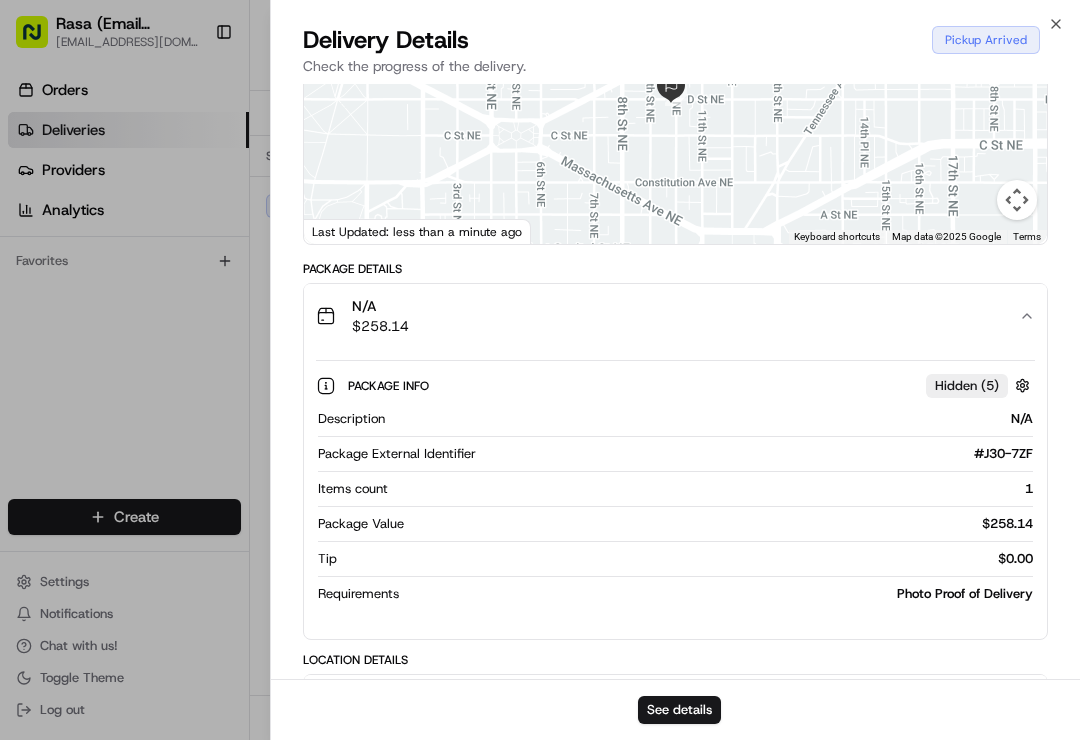 click on "Hidden ( 5 )" at bounding box center [967, 386] 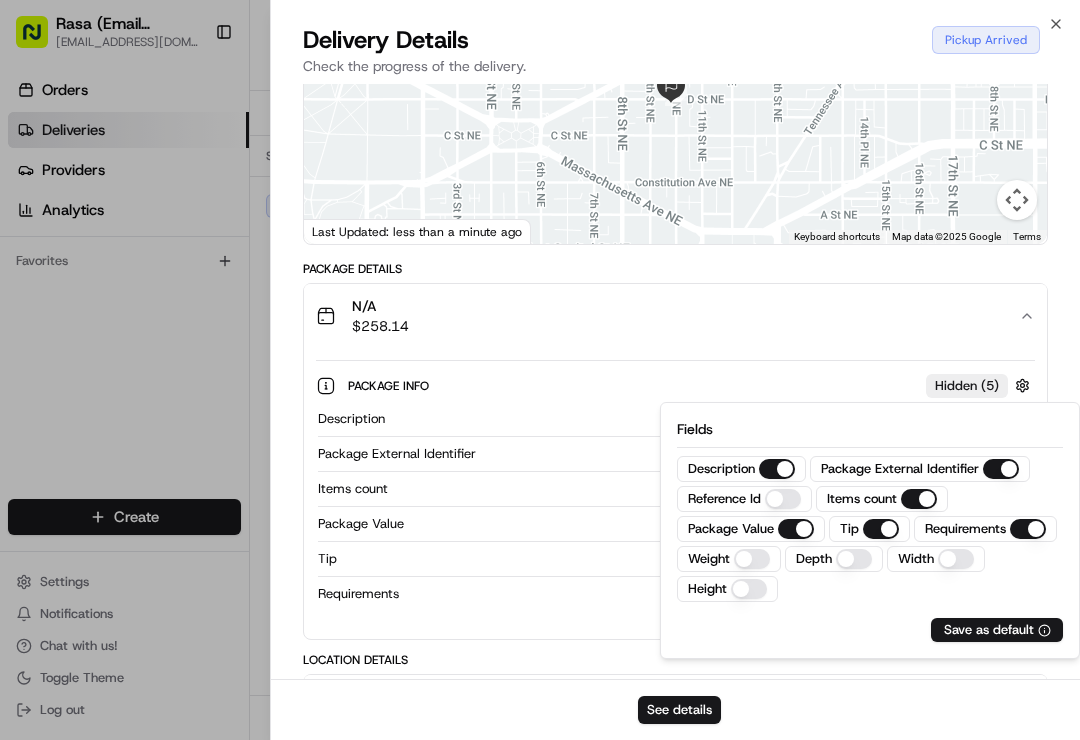 click on "Hidden ( 5 )" at bounding box center [967, 386] 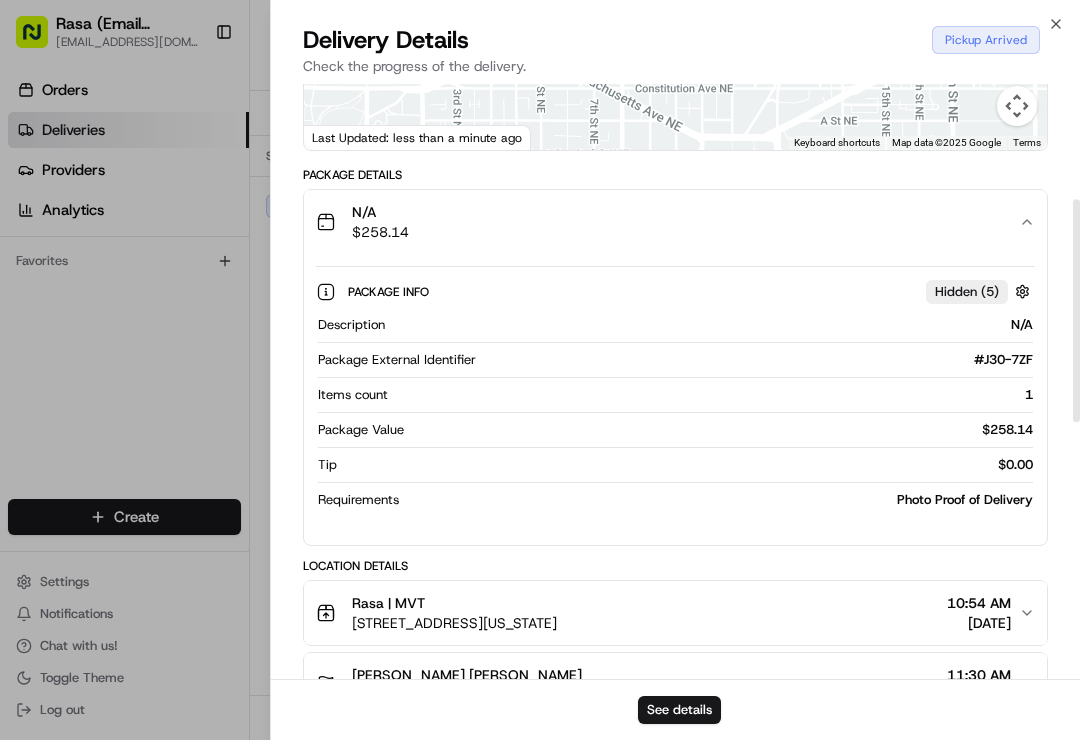 scroll, scrollTop: 313, scrollLeft: 0, axis: vertical 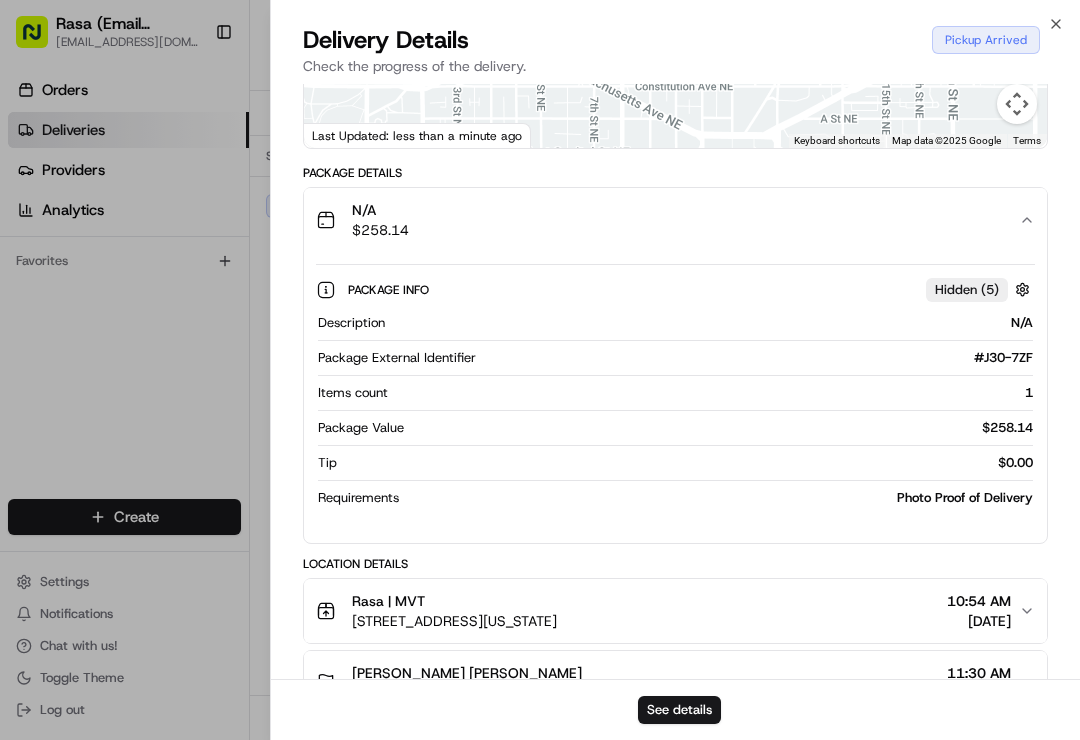 click on "Photo Proof of Delivery" at bounding box center (720, 498) 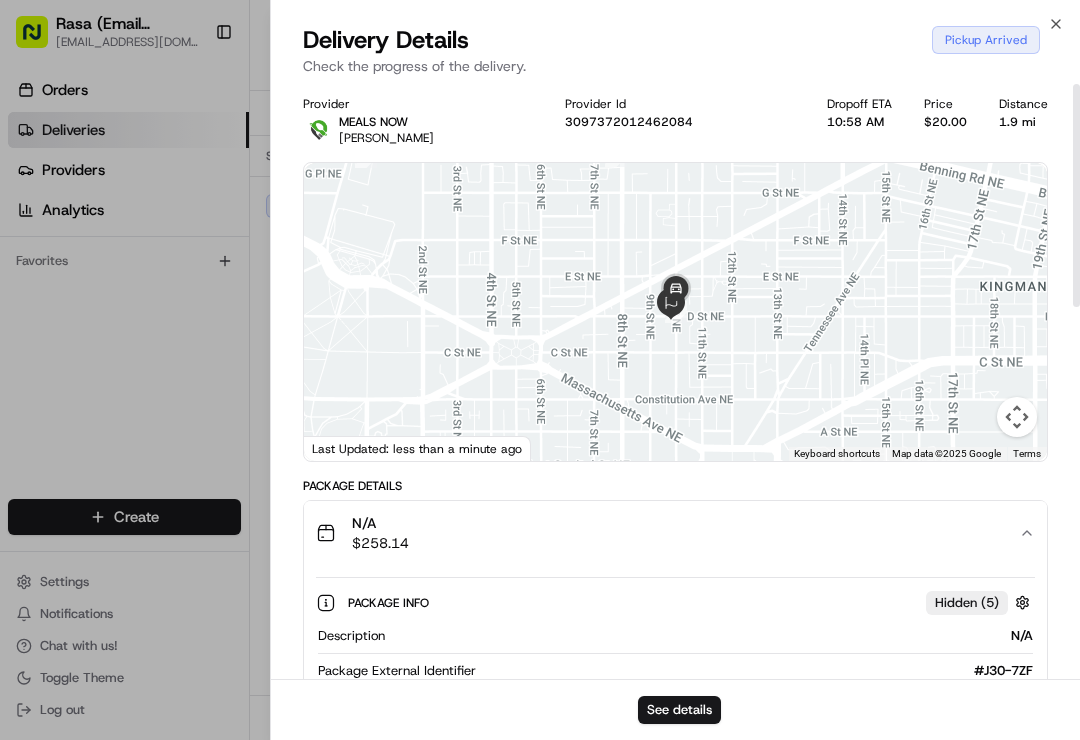 scroll, scrollTop: 0, scrollLeft: 0, axis: both 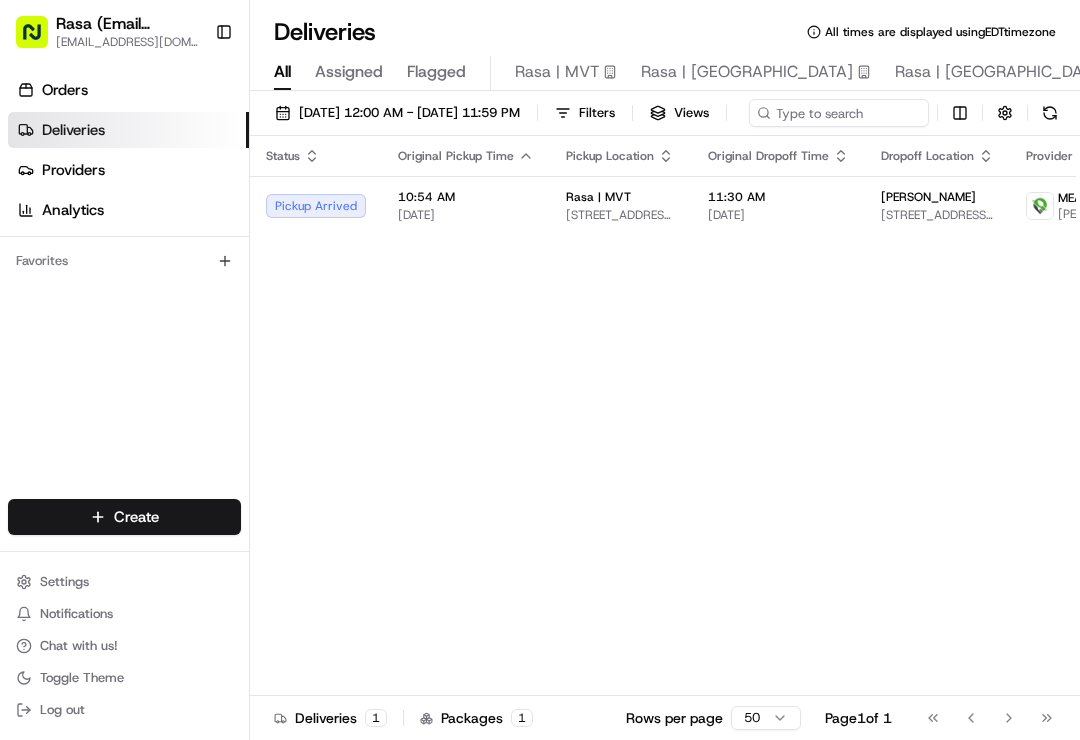 click on "10:54 AM [DATE]" at bounding box center [466, 206] 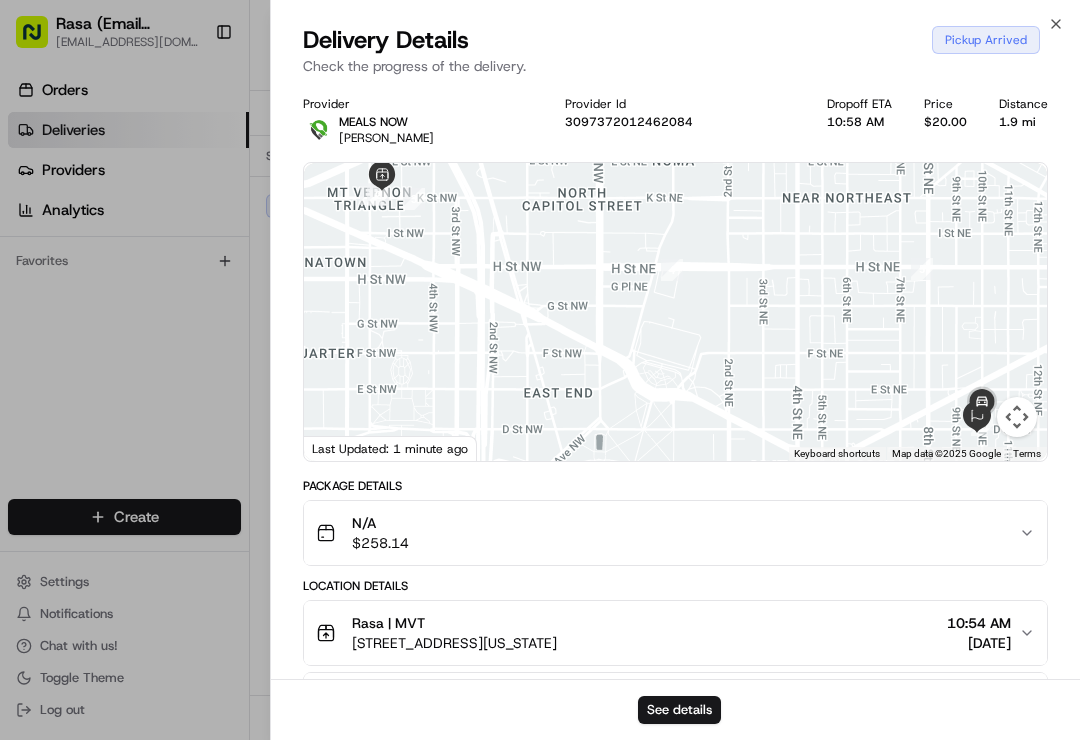 click on "Distance" at bounding box center (1023, 104) 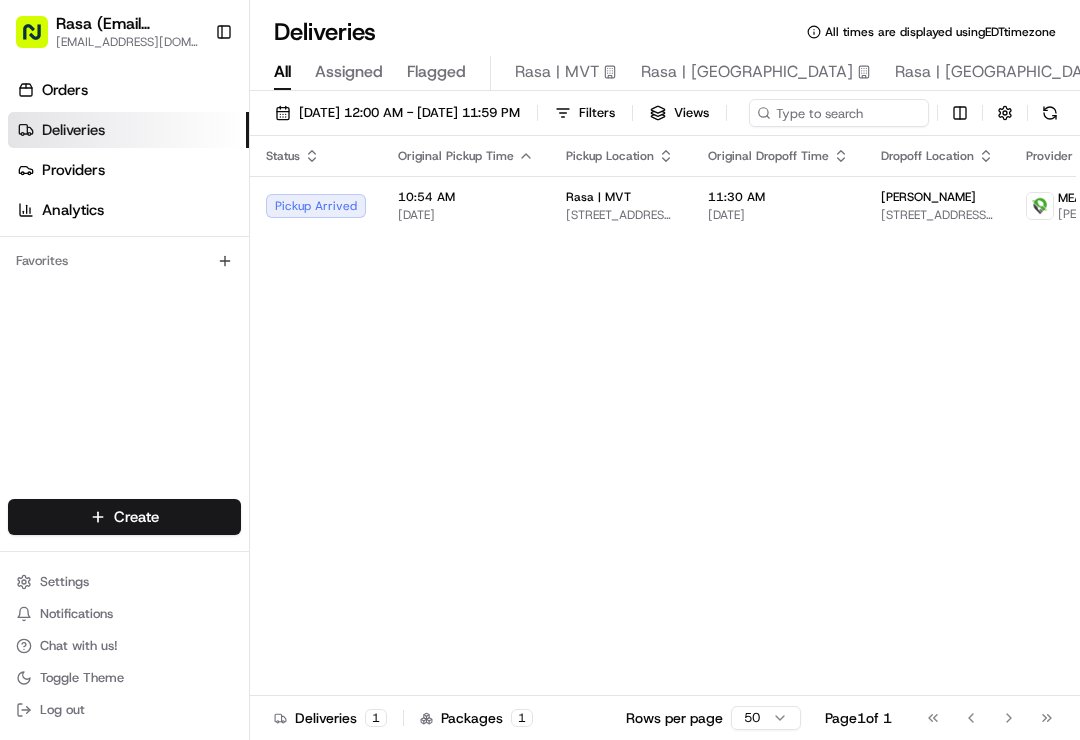 click on "Providers" at bounding box center (73, 170) 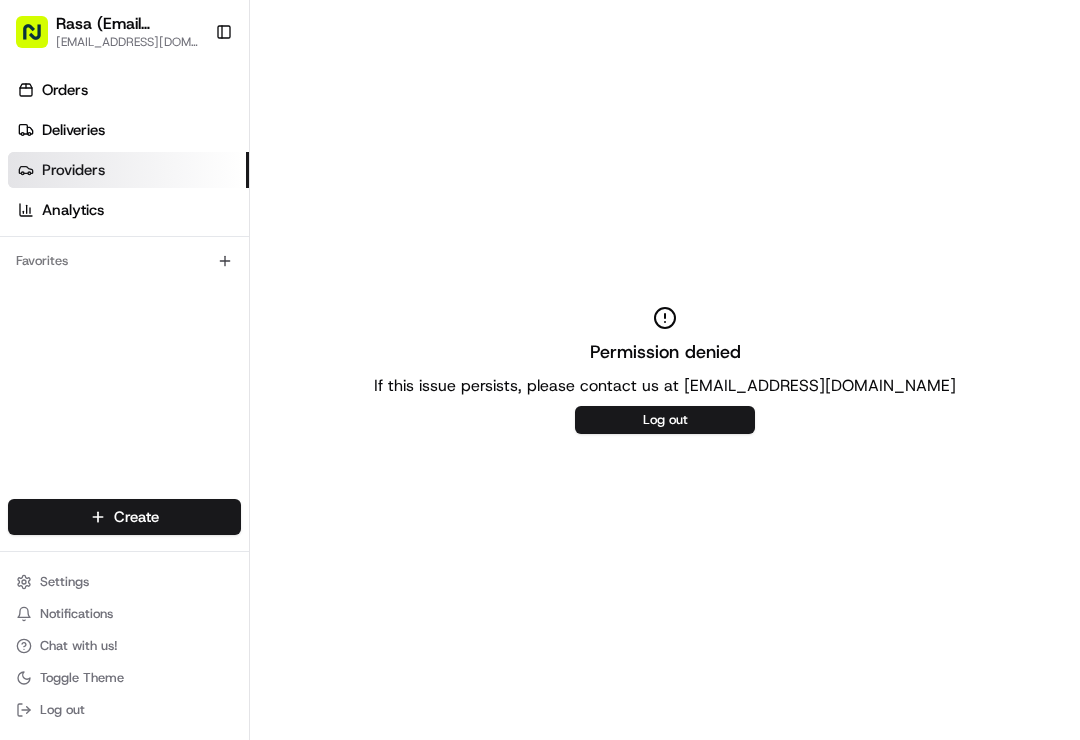 click on "Deliveries" at bounding box center [128, 130] 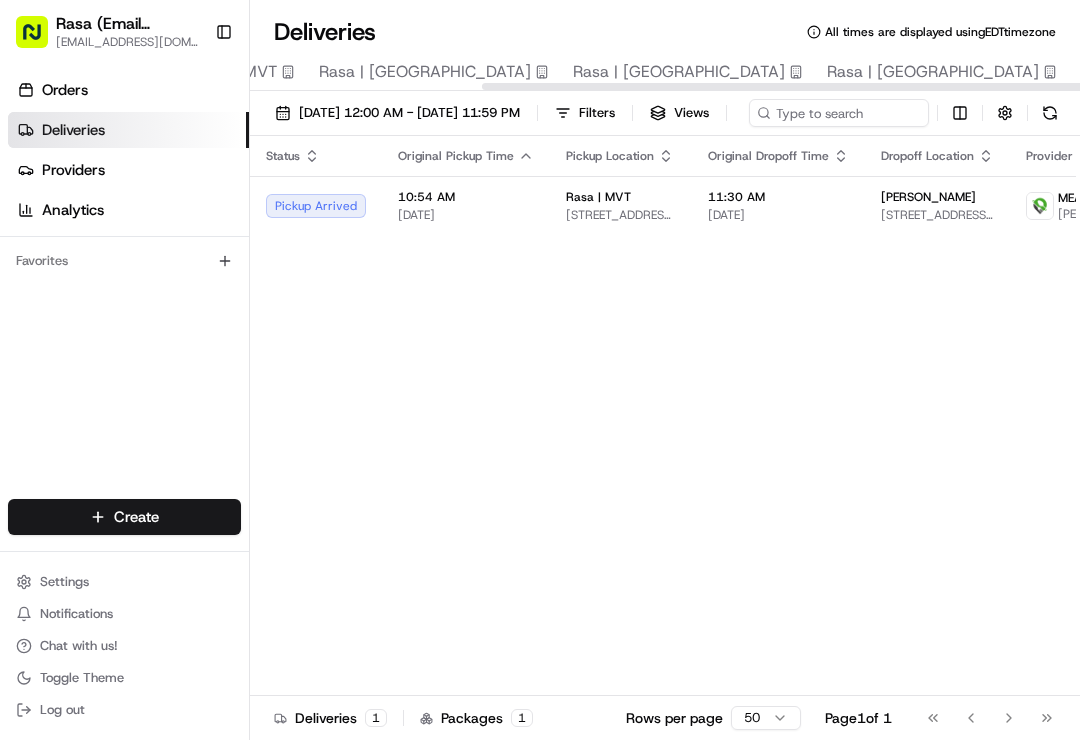 scroll, scrollTop: 0, scrollLeft: 321, axis: horizontal 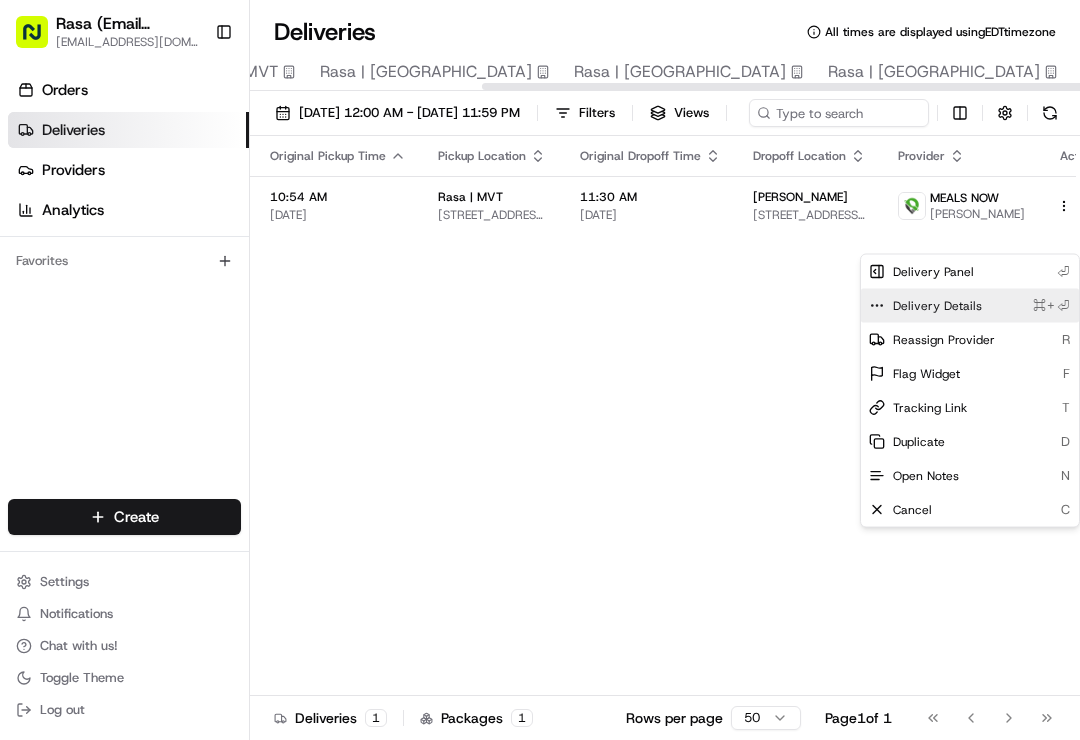 click on "Delivery Details" at bounding box center (937, 306) 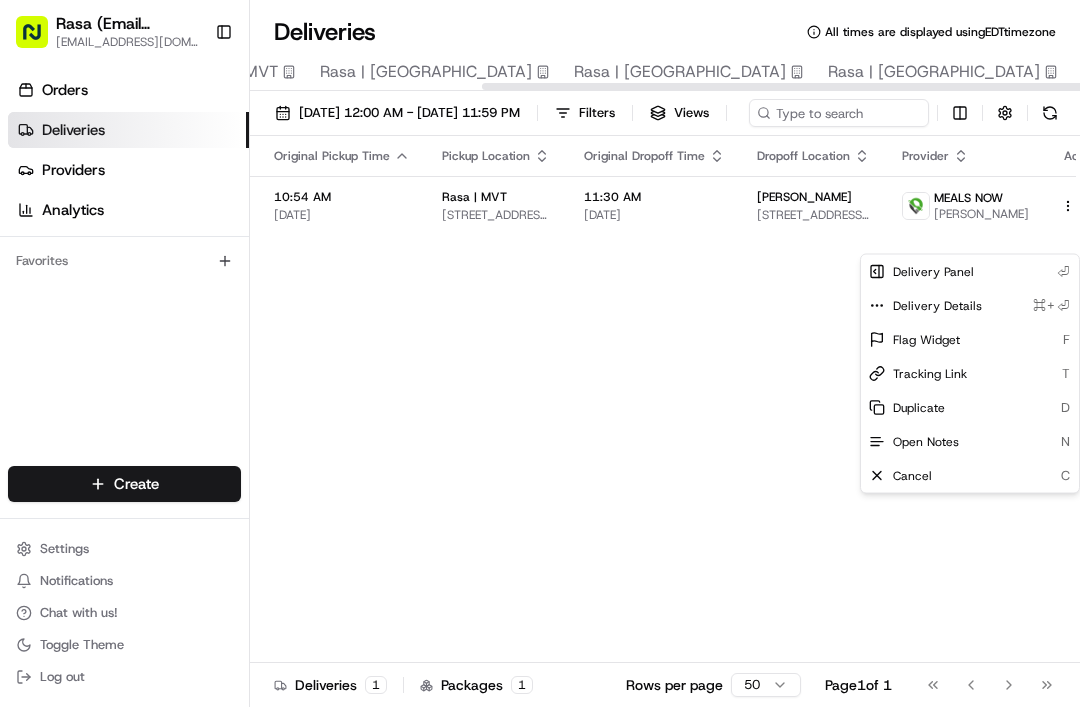 click on "Rasa (Email Parsing) [EMAIL_ADDRESS][DOMAIN_NAME] Toggle Sidebar Orders Deliveries Providers Analytics Favorites Main Menu Members & Organization Organization Users Roles Preferences Customization Tracking Orchestration Automations Locations Pickup Locations Dropoff Locations Billing Billing Refund Requests Integrations Notification Triggers Webhooks API Keys Request Logs Create Settings Notifications Chat with us! Toggle Theme Log out Deliveries All times are displayed using  EDT  timezone All Assigned Flagged Rasa | MVT Rasa | [GEOGRAPHIC_DATA] | [GEOGRAPHIC_DATA] | [GEOGRAPHIC_DATA] | [GEOGRAPHIC_DATA] [DATE] 12:00 AM - [DATE] 11:59 PM Filters Views Status Original Pickup Time Pickup Location Original Dropoff Time Dropoff Location Provider Action Dropoff Enroute 10:54 AM [DATE] Rasa | MVT [STREET_ADDRESS][US_STATE] 11:30 AM [DATE] [PERSON_NAME] [STREET_ADDRESS][US_STATE] MEALS NOW [PERSON_NAME] 1 Packages 1 Rows per page 50 Page  1  of   1 Go to first page
⏎" at bounding box center (540, 353) 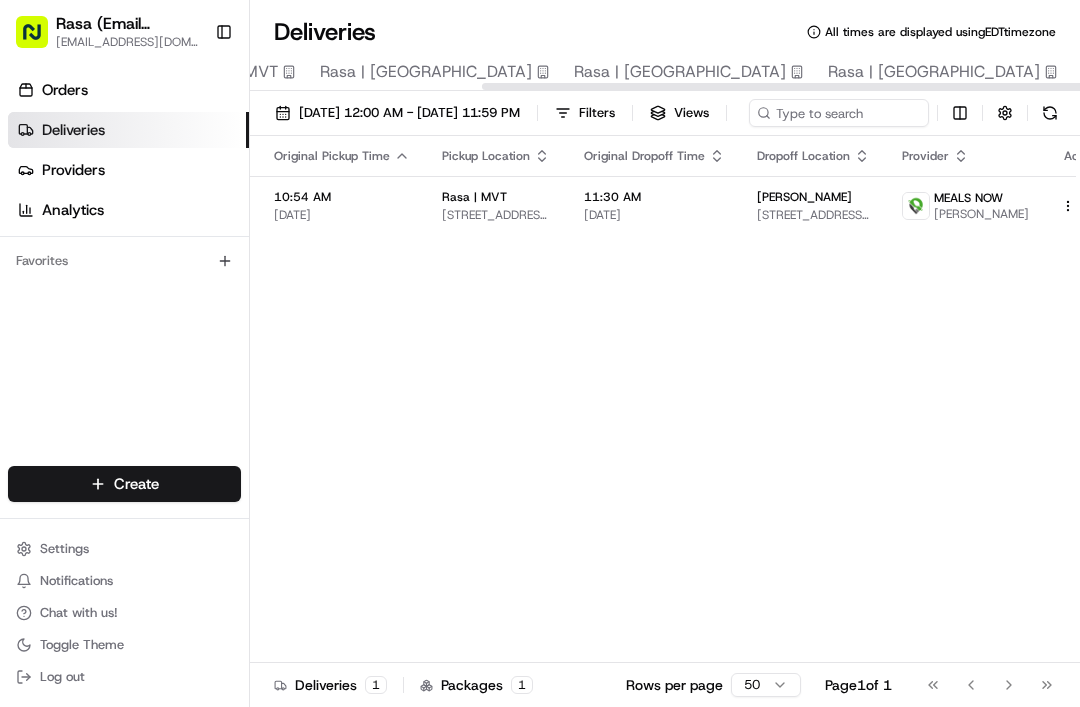 click 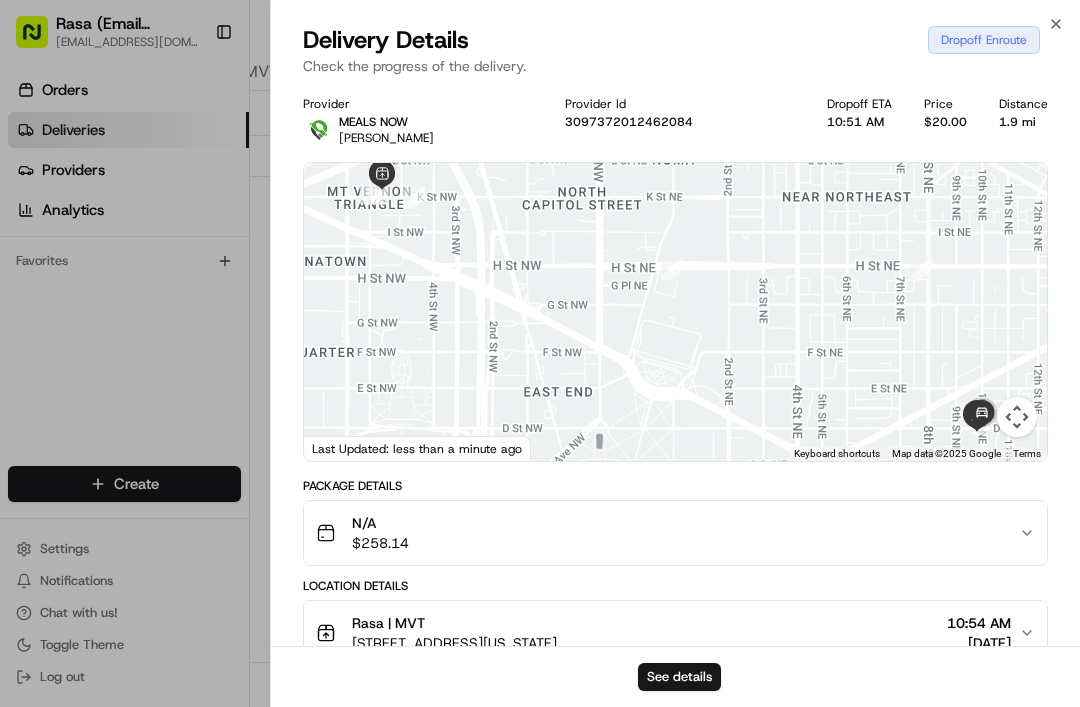 click at bounding box center (540, 353) 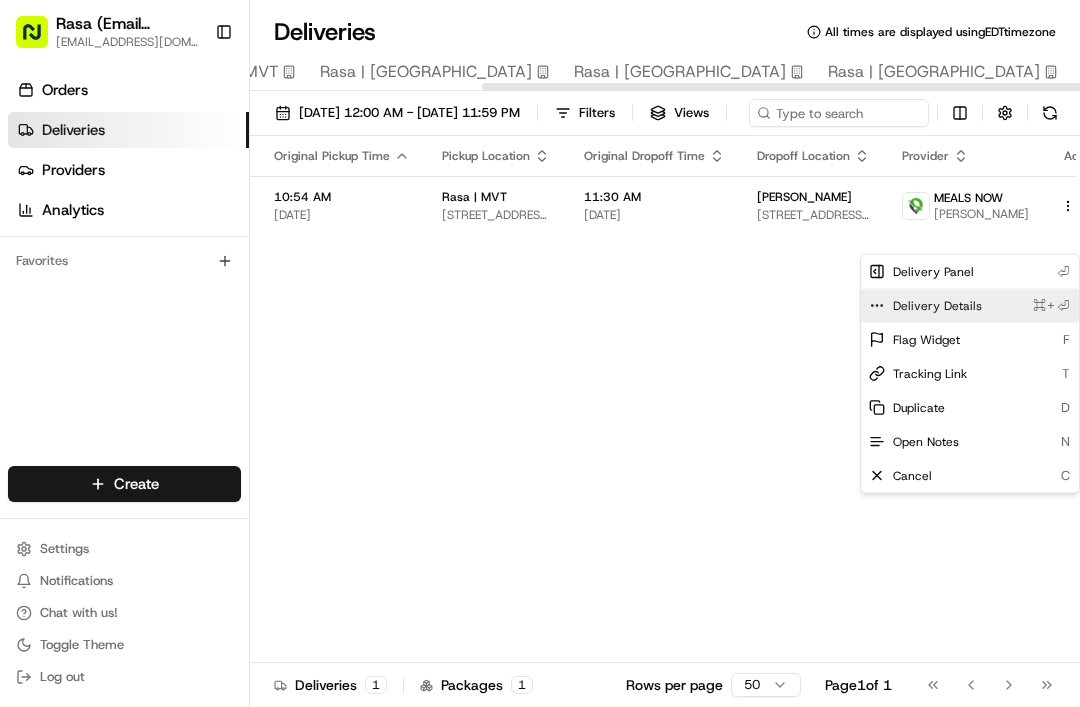 click on "Delivery Details ⌘+⏎" at bounding box center (970, 306) 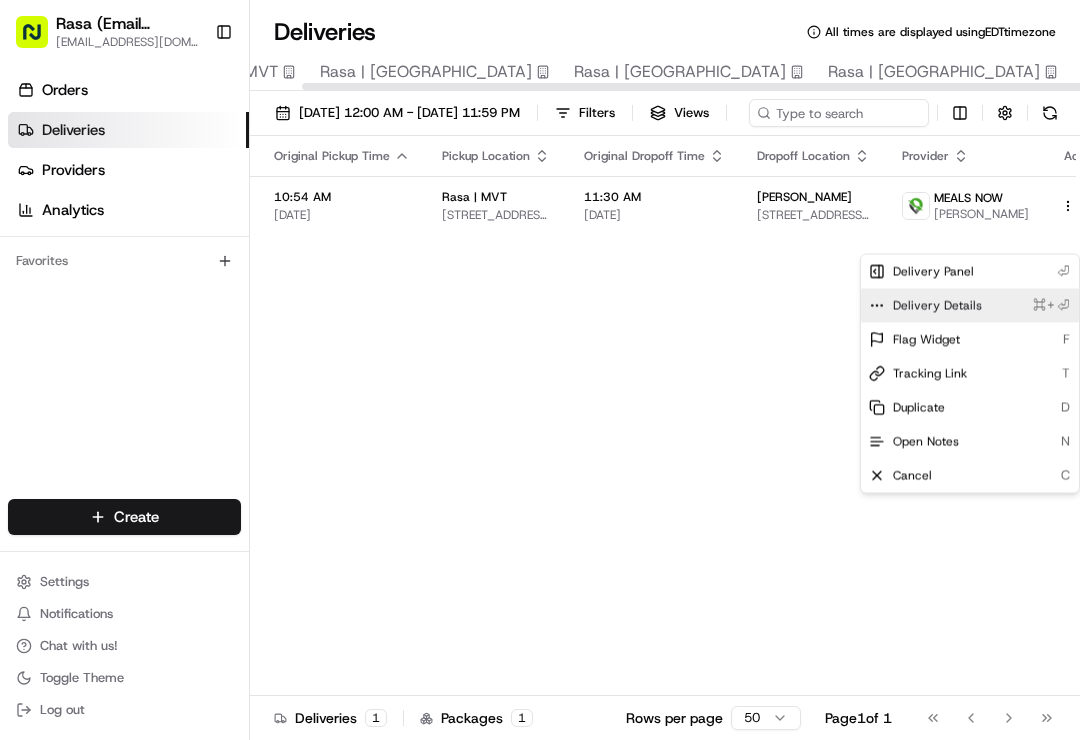 scroll, scrollTop: 0, scrollLeft: 321, axis: horizontal 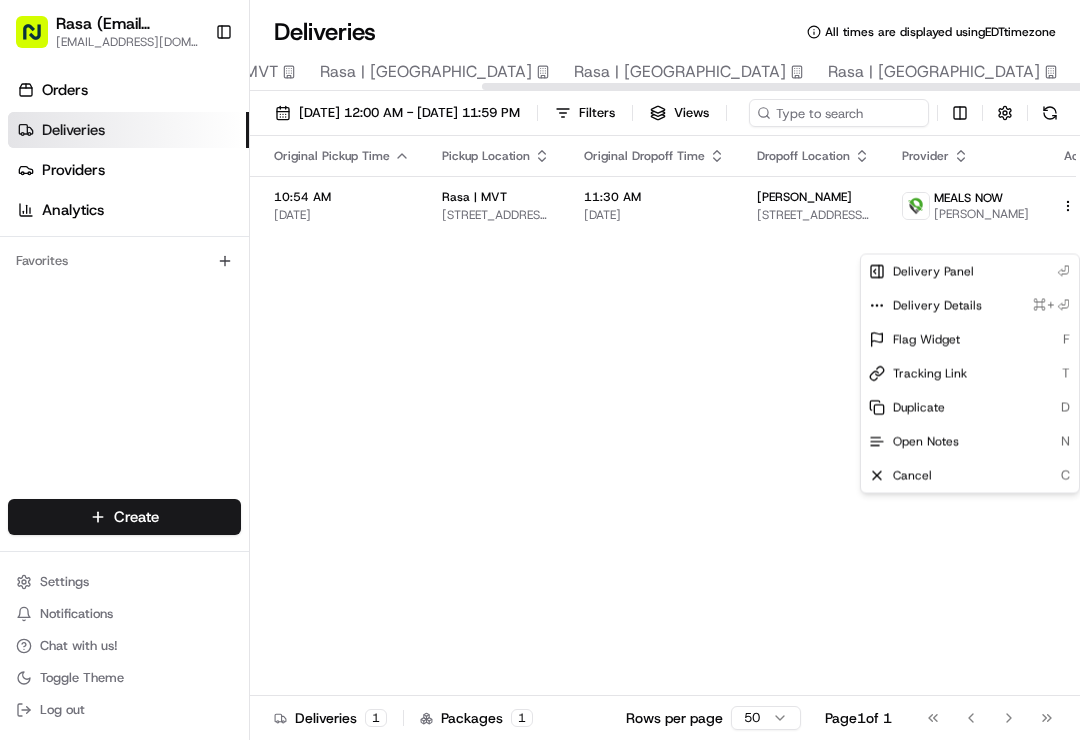 click on "Rasa (Email Parsing) [EMAIL_ADDRESS][DOMAIN_NAME] Toggle Sidebar Orders Deliveries Providers Analytics Favorites Main Menu Members & Organization Organization Users Roles Preferences Customization Tracking Orchestration Automations Locations Pickup Locations Dropoff Locations Billing Billing Refund Requests Integrations Notification Triggers Webhooks API Keys Request Logs Create Settings Notifications Chat with us! Toggle Theme Log out Deliveries All times are displayed using  EDT  timezone All Assigned Flagged Rasa | MVT Rasa | [GEOGRAPHIC_DATA] | [GEOGRAPHIC_DATA] | [GEOGRAPHIC_DATA] | [GEOGRAPHIC_DATA] [DATE] 12:00 AM - [DATE] 11:59 PM Filters Views Status Original Pickup Time Pickup Location Original Dropoff Time Dropoff Location Provider Action Dropoff Enroute 10:54 AM [DATE] Rasa | MVT [STREET_ADDRESS][US_STATE] 11:30 AM [DATE] [PERSON_NAME] [STREET_ADDRESS][US_STATE] MEALS NOW [PERSON_NAME] 1 Packages 1 Rows per page 50 Page  1  of   1 Go to first page
⏎" at bounding box center [540, 370] 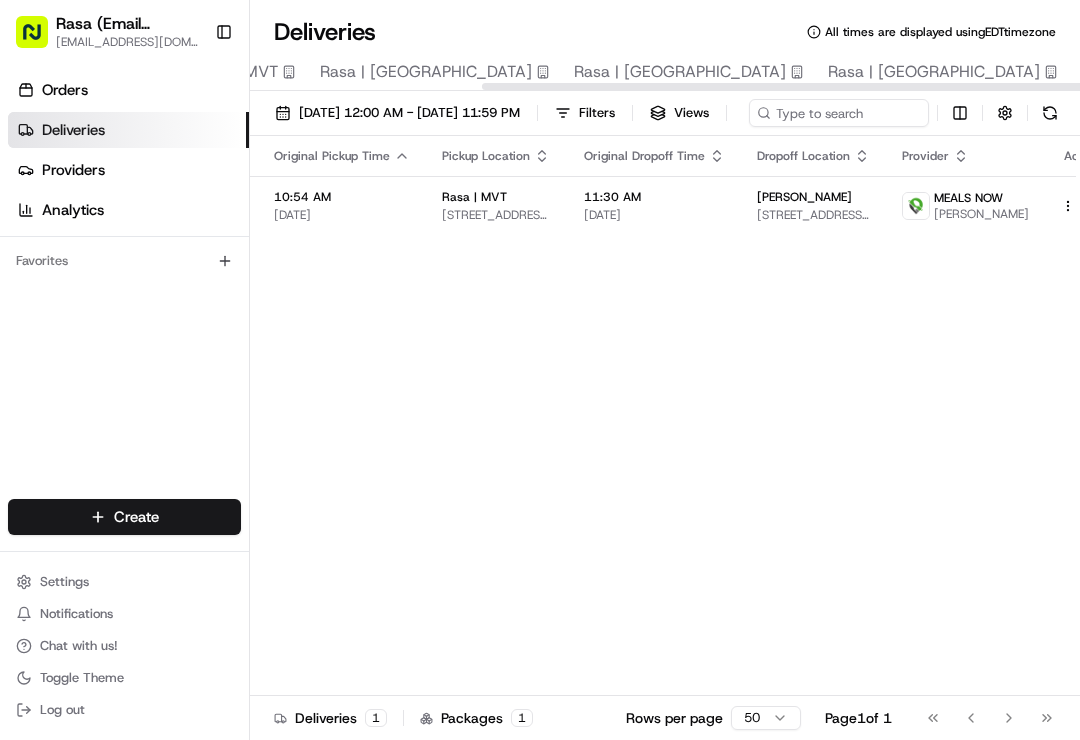 click on "Orders" at bounding box center (128, 90) 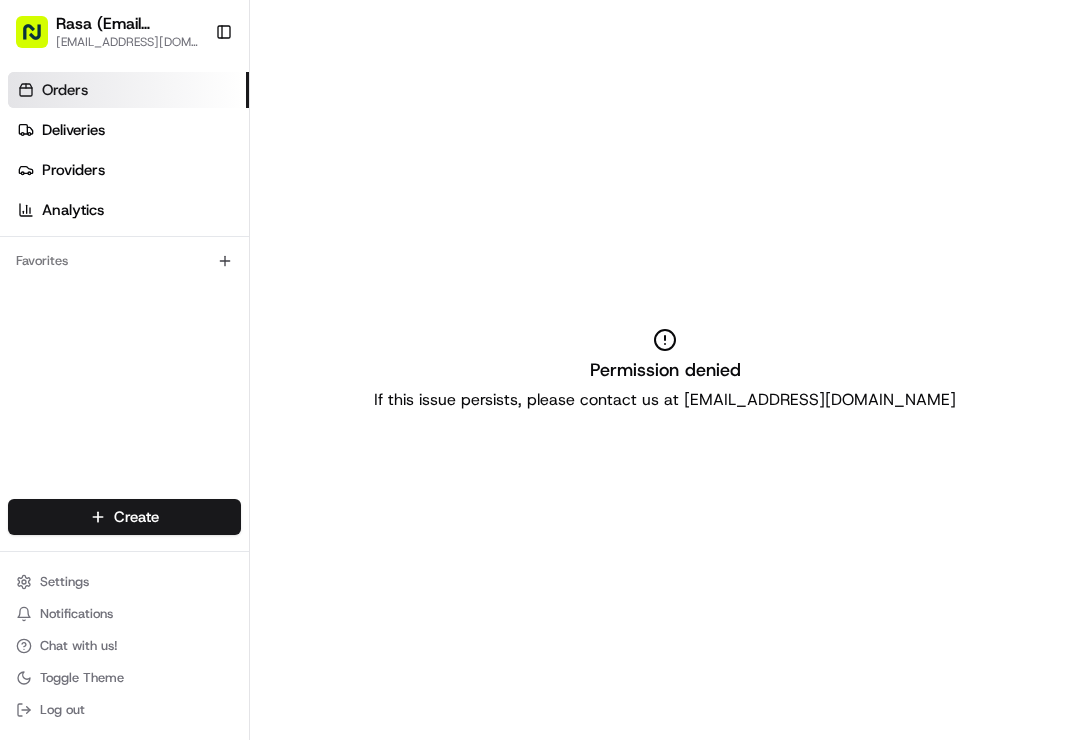 click on "Orders" at bounding box center [128, 90] 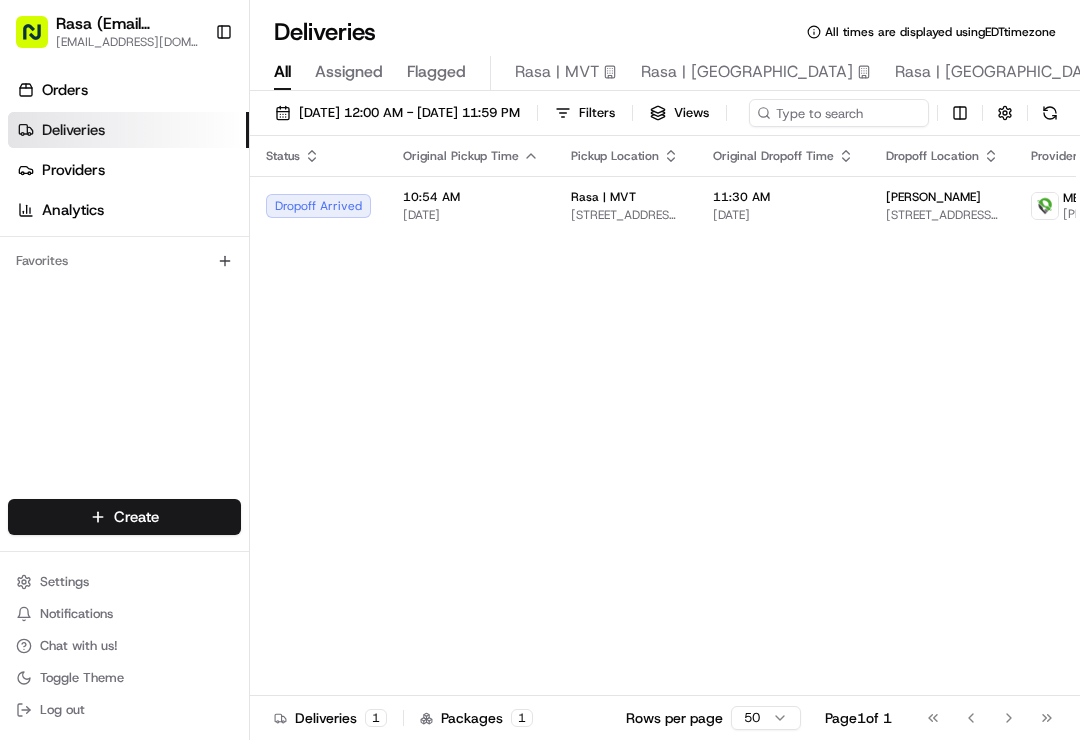 click on "[DATE]" at bounding box center (471, 215) 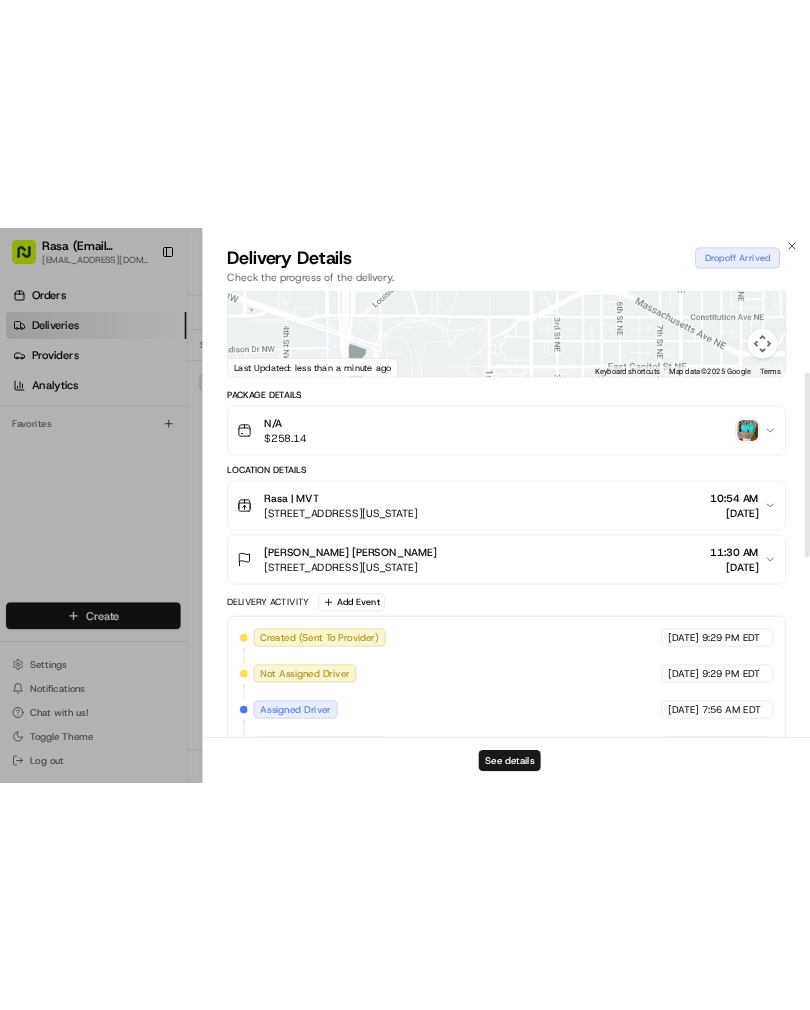 scroll, scrollTop: 265, scrollLeft: 0, axis: vertical 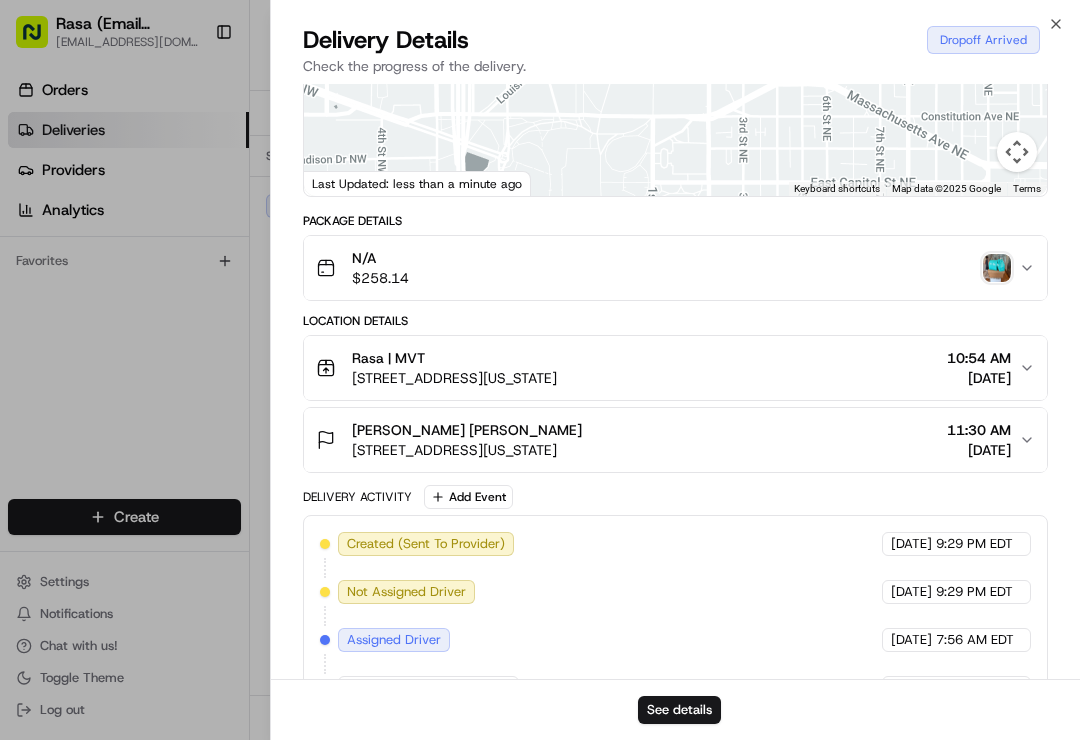click at bounding box center (540, 370) 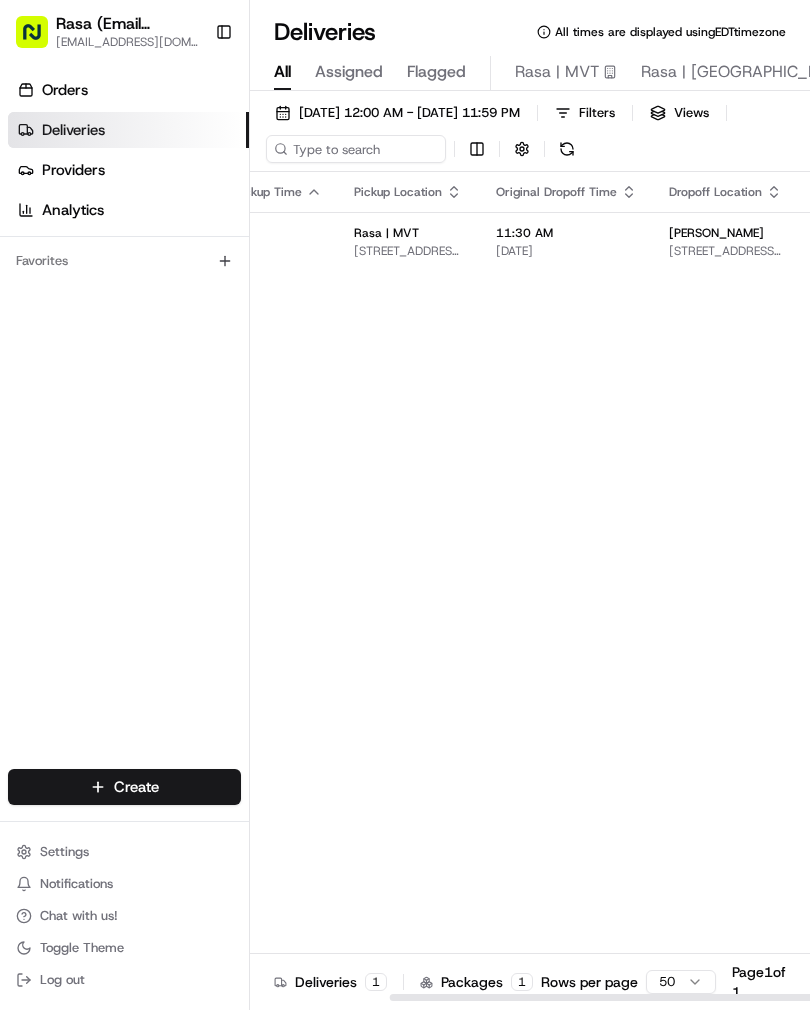 scroll, scrollTop: 0, scrollLeft: 318, axis: horizontal 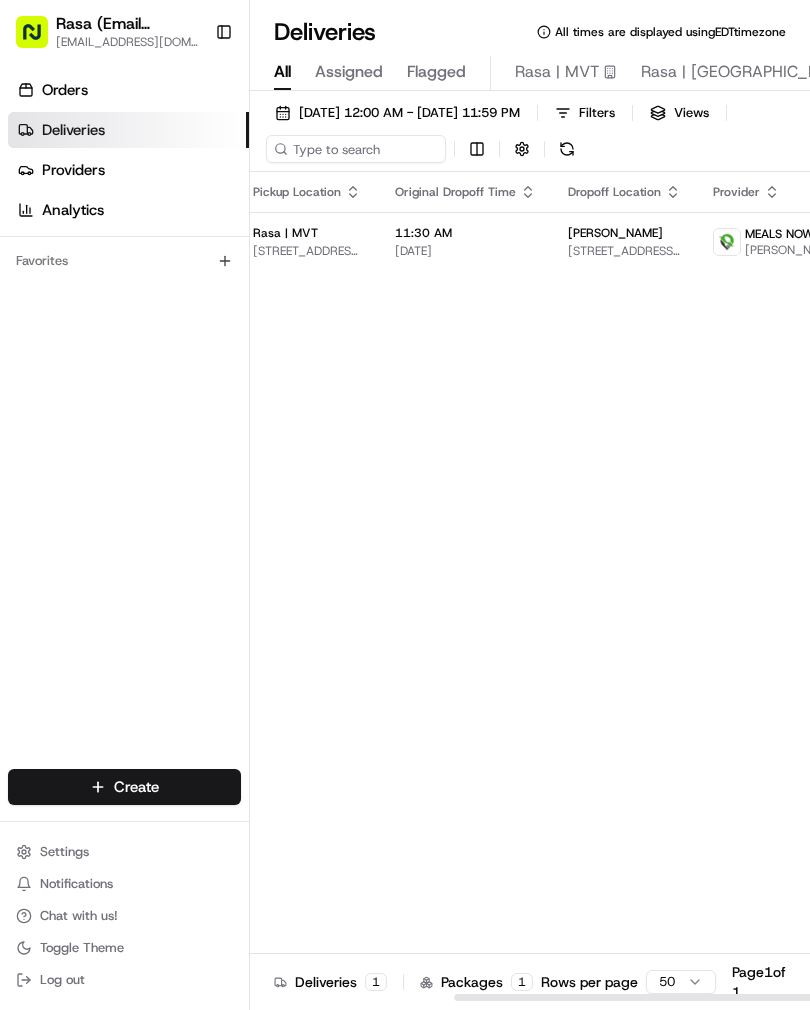 click on "[STREET_ADDRESS][US_STATE]" at bounding box center (624, 251) 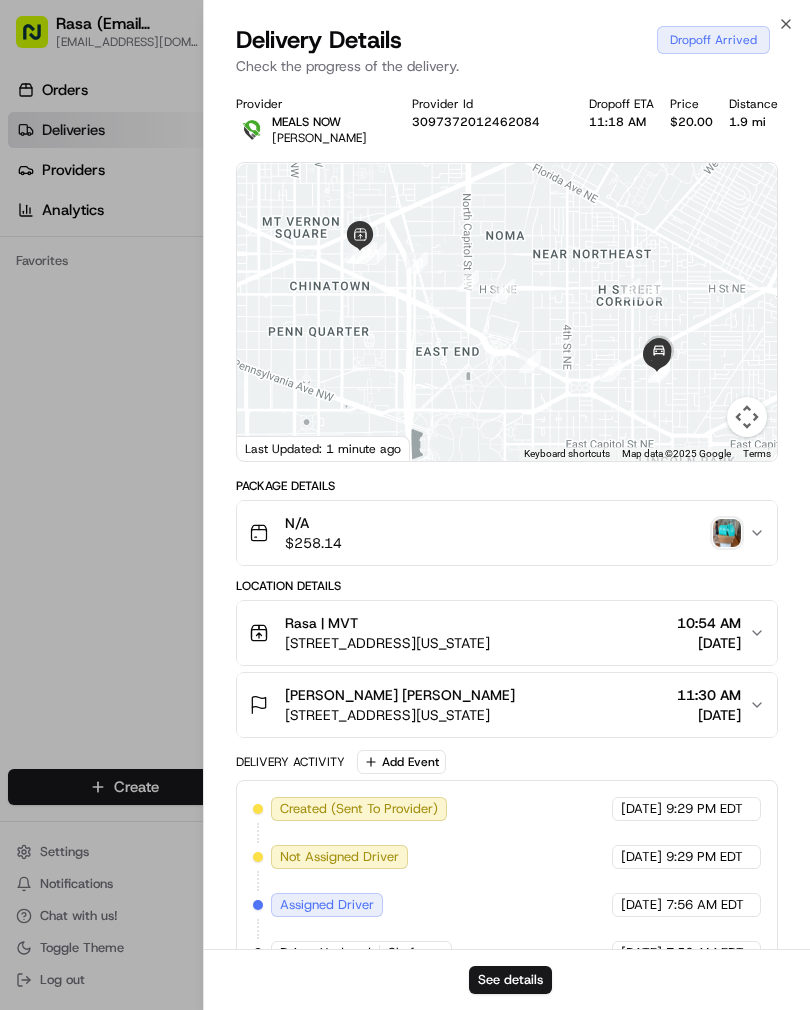 click on "[PERSON_NAME] [PERSON_NAME] [STREET_ADDRESS][US_STATE] 11:30 AM [DATE]" at bounding box center (499, 705) 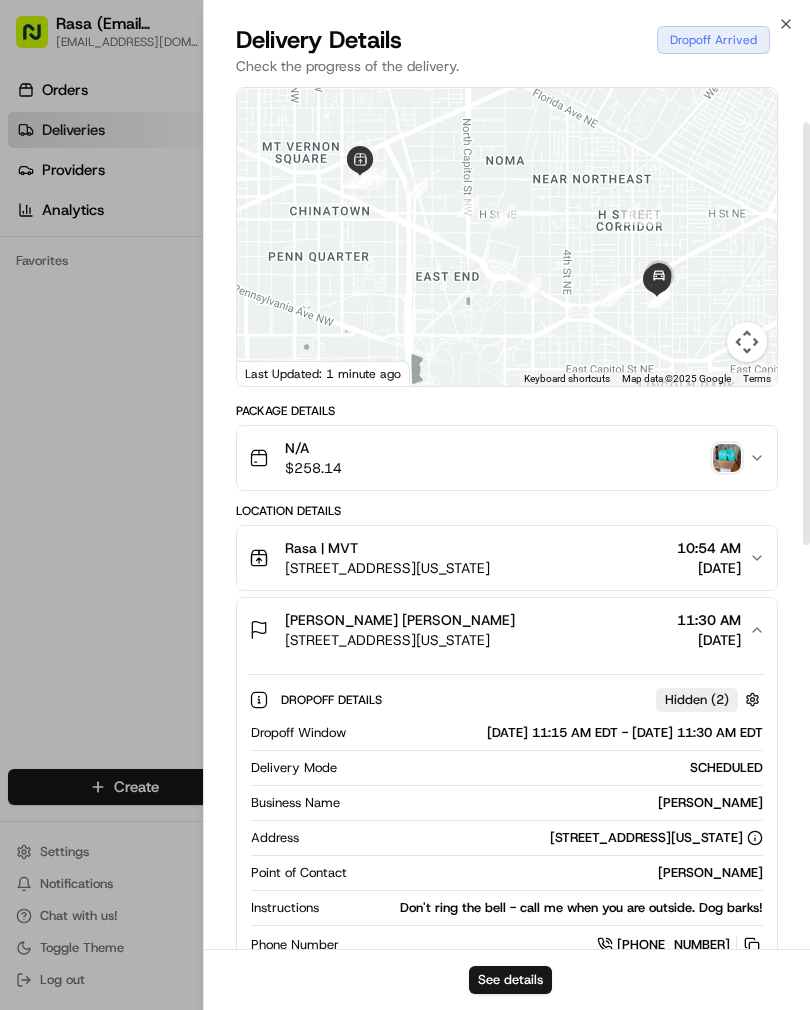 scroll, scrollTop: 80, scrollLeft: 0, axis: vertical 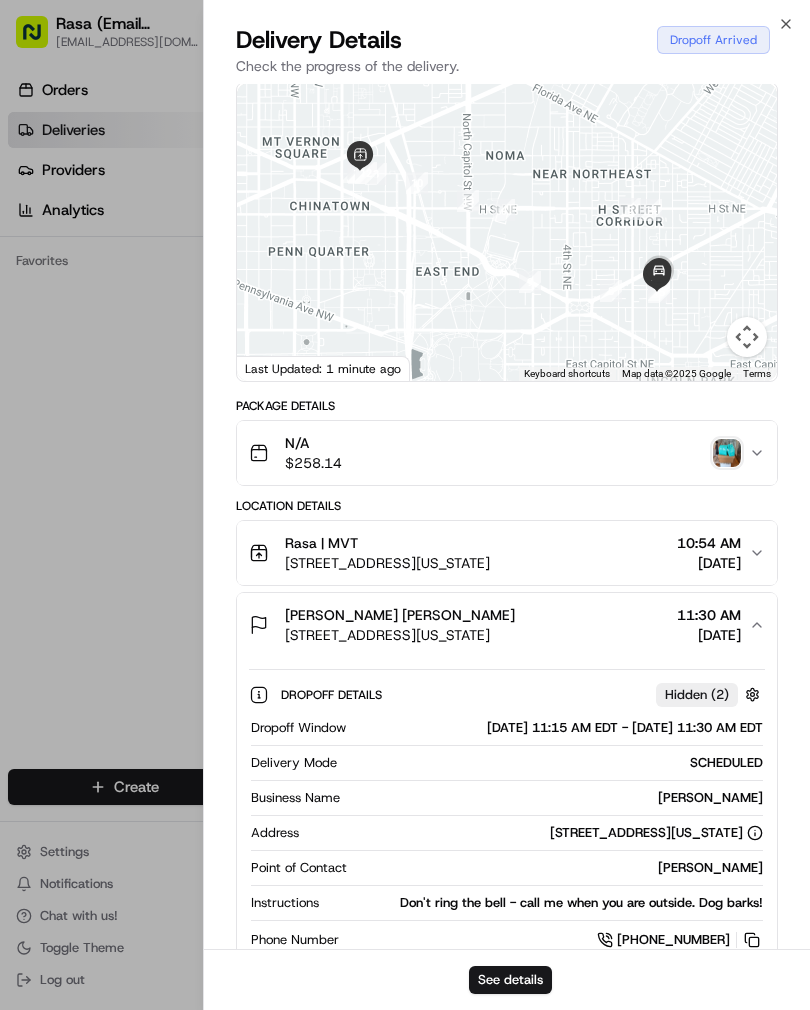 click at bounding box center [405, 505] 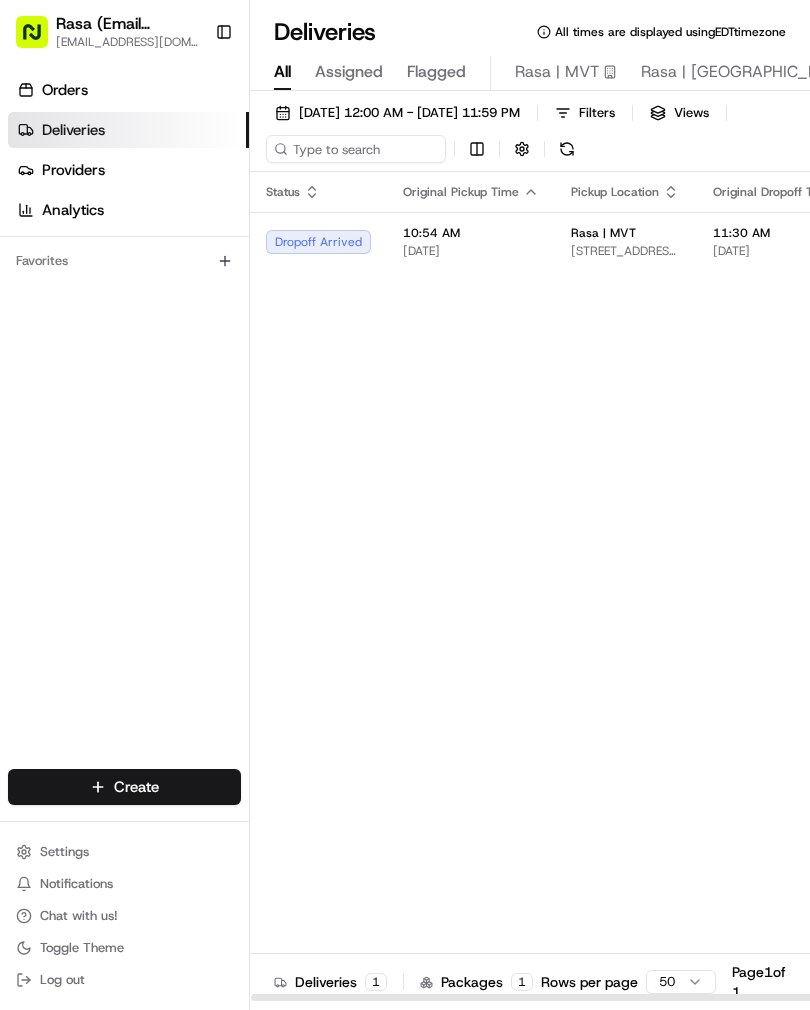 scroll, scrollTop: 0, scrollLeft: -1, axis: horizontal 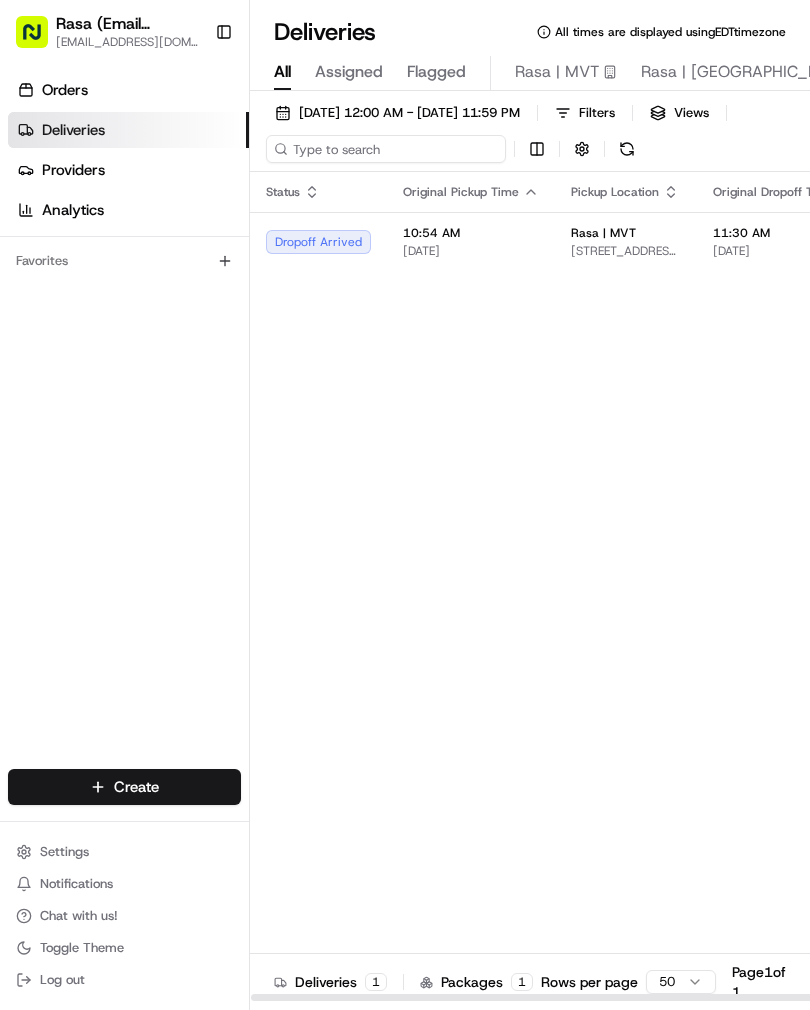 click at bounding box center (386, 149) 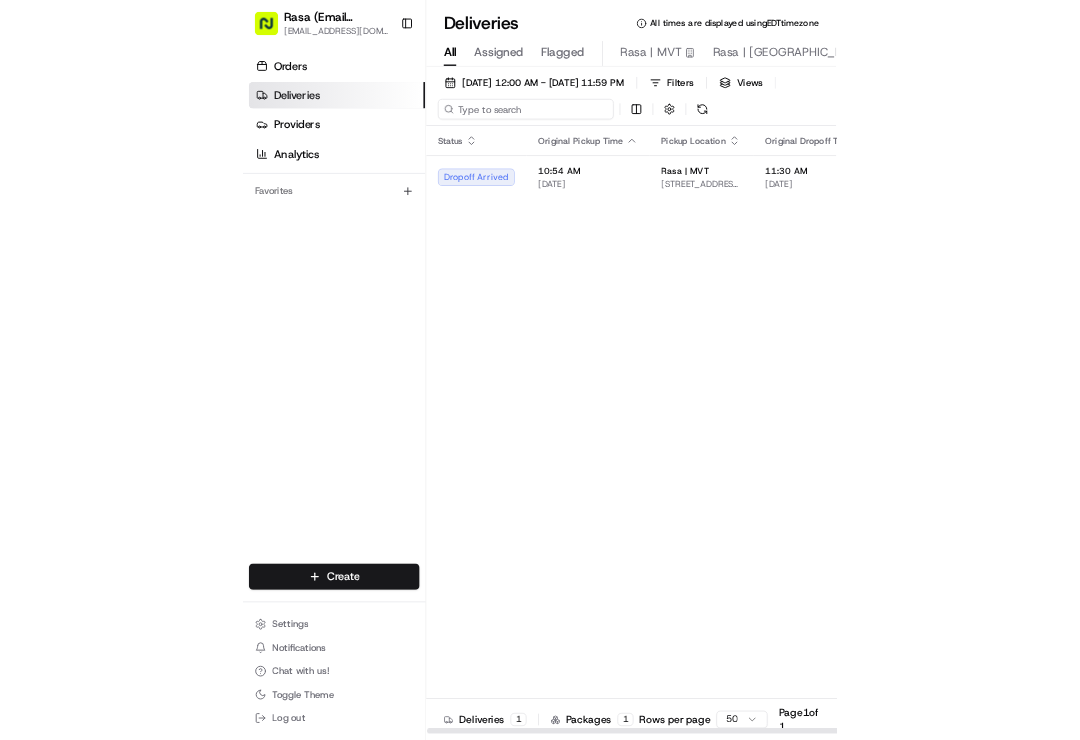 scroll, scrollTop: 0, scrollLeft: 0, axis: both 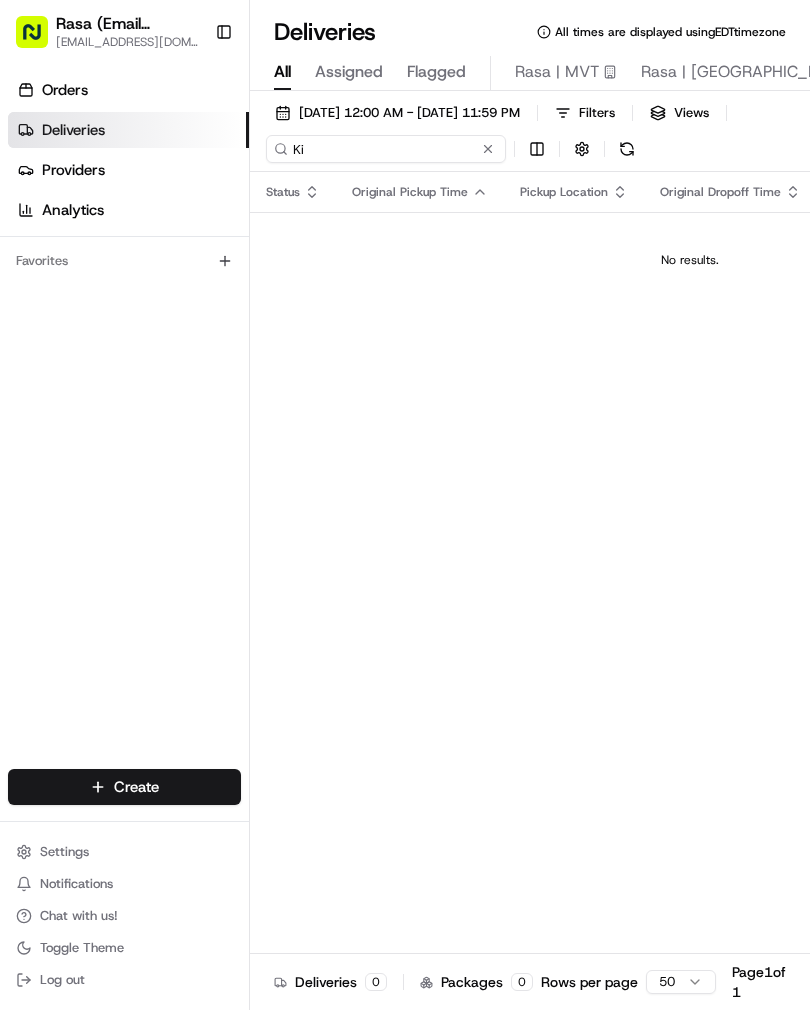 type on "K" 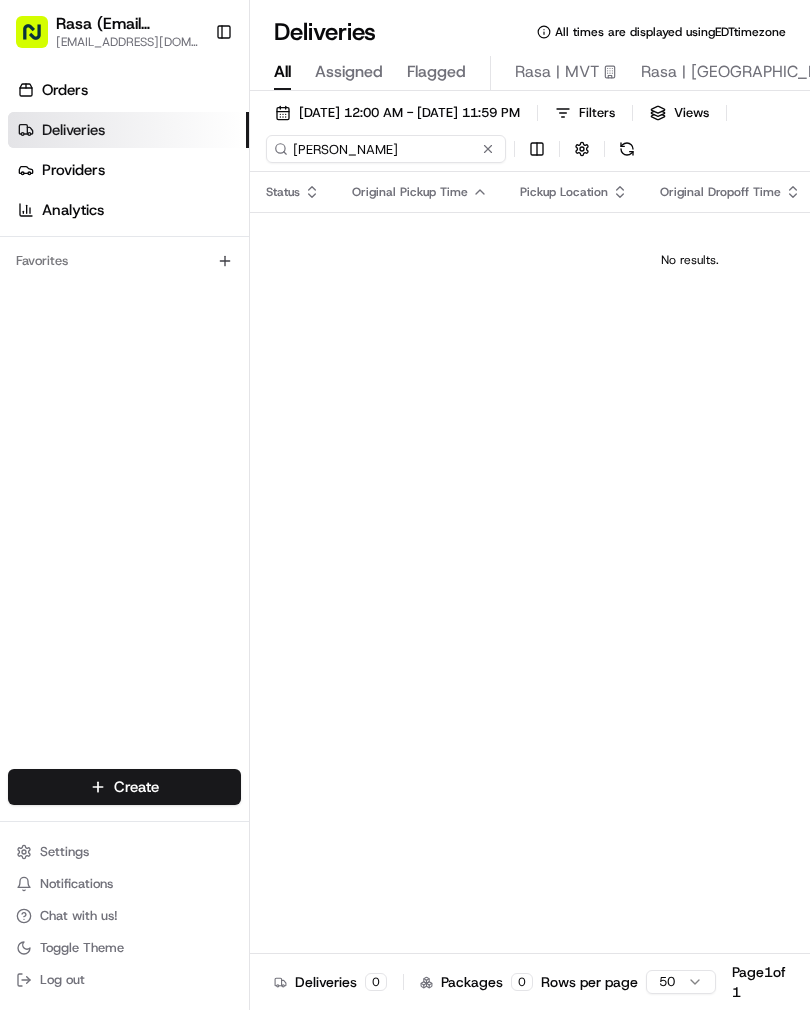 type on "J" 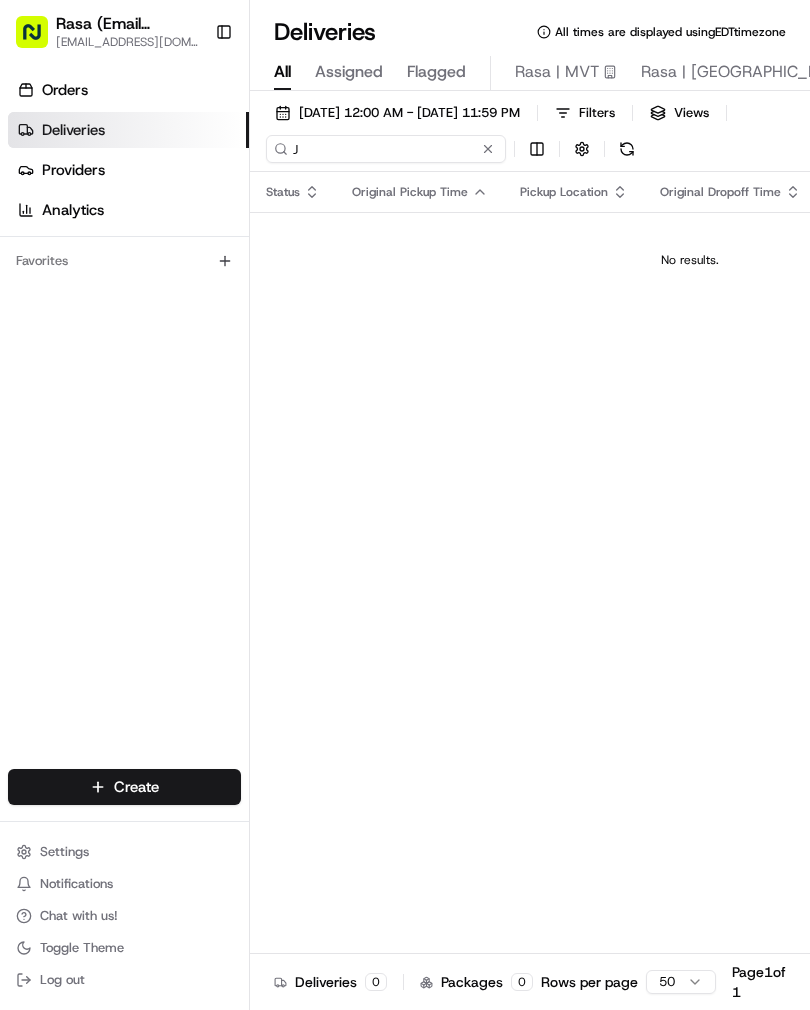 type 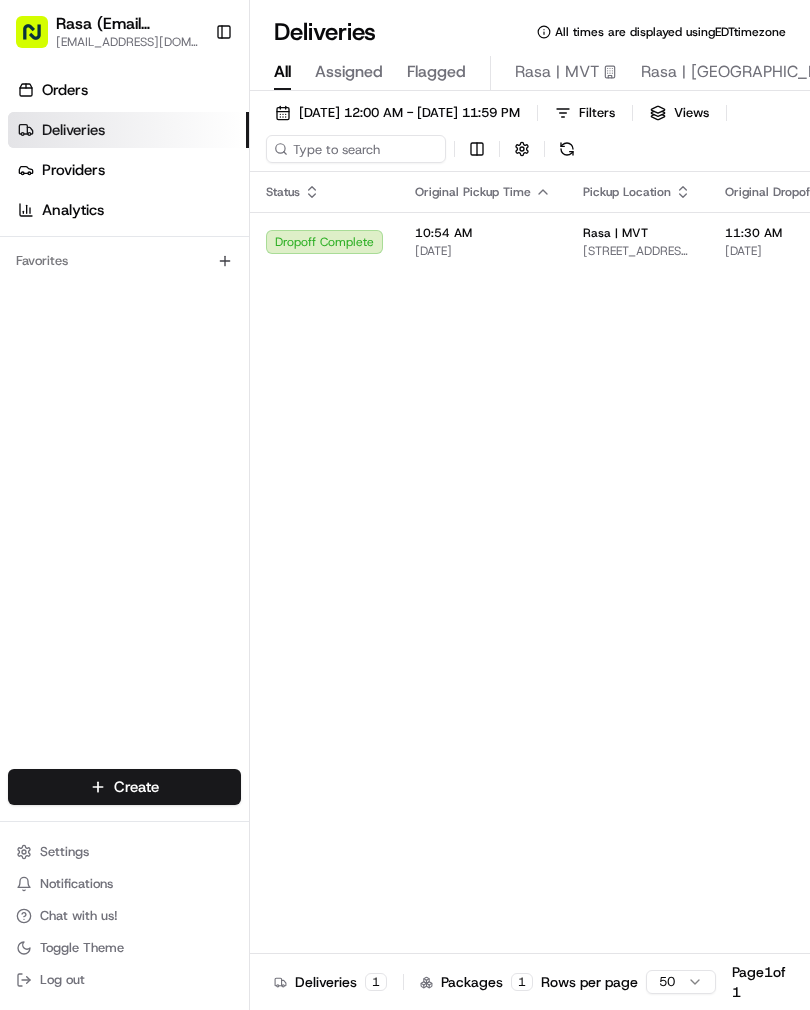 click on "10:54 AM" at bounding box center [483, 233] 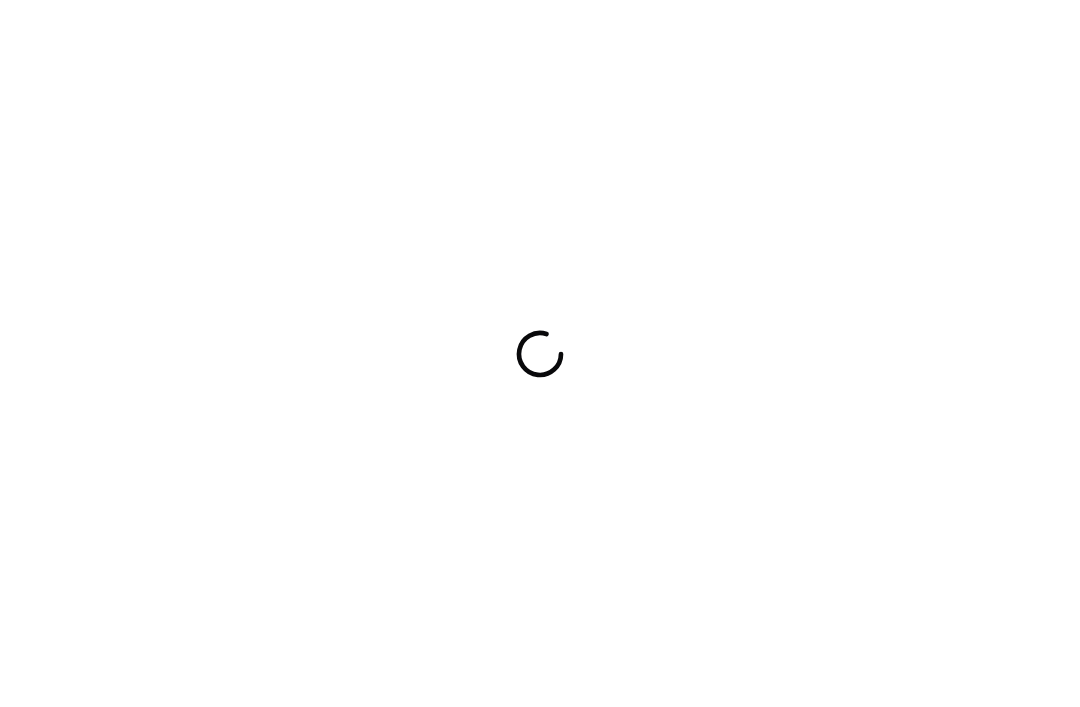 scroll, scrollTop: 0, scrollLeft: 0, axis: both 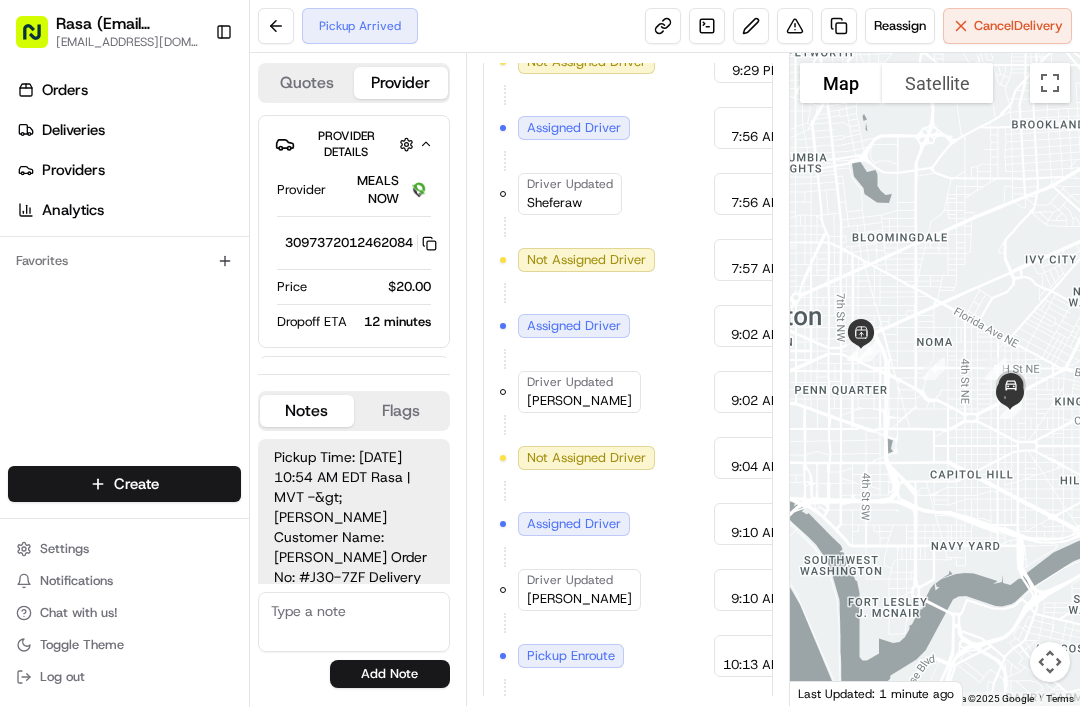 click 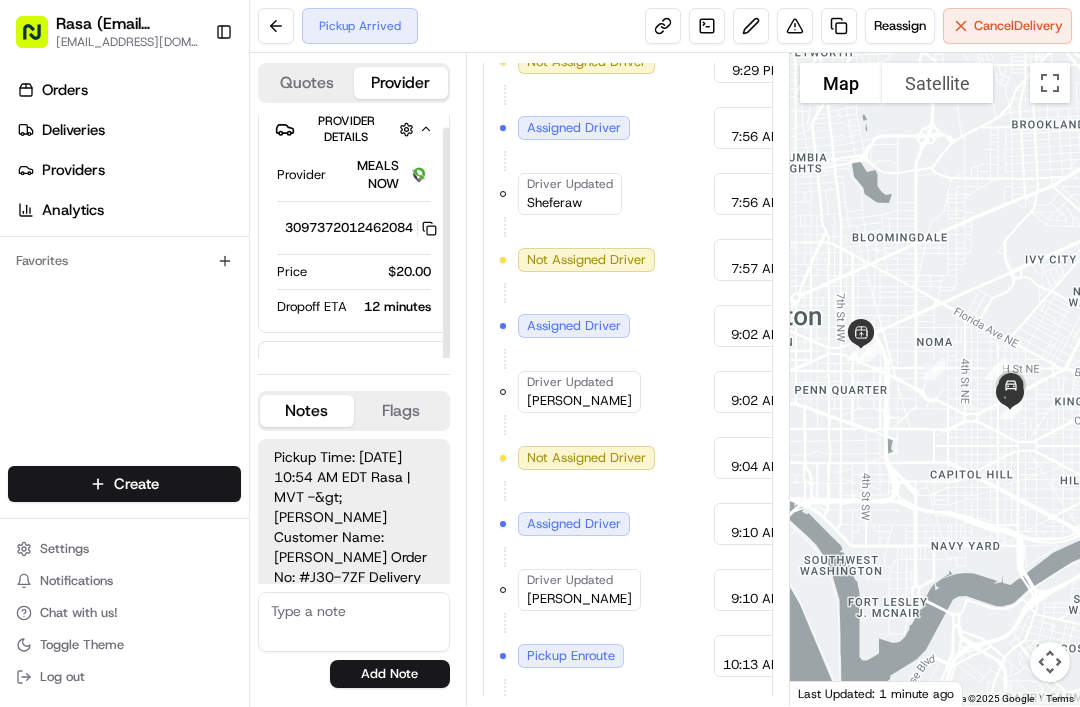scroll, scrollTop: 13, scrollLeft: 0, axis: vertical 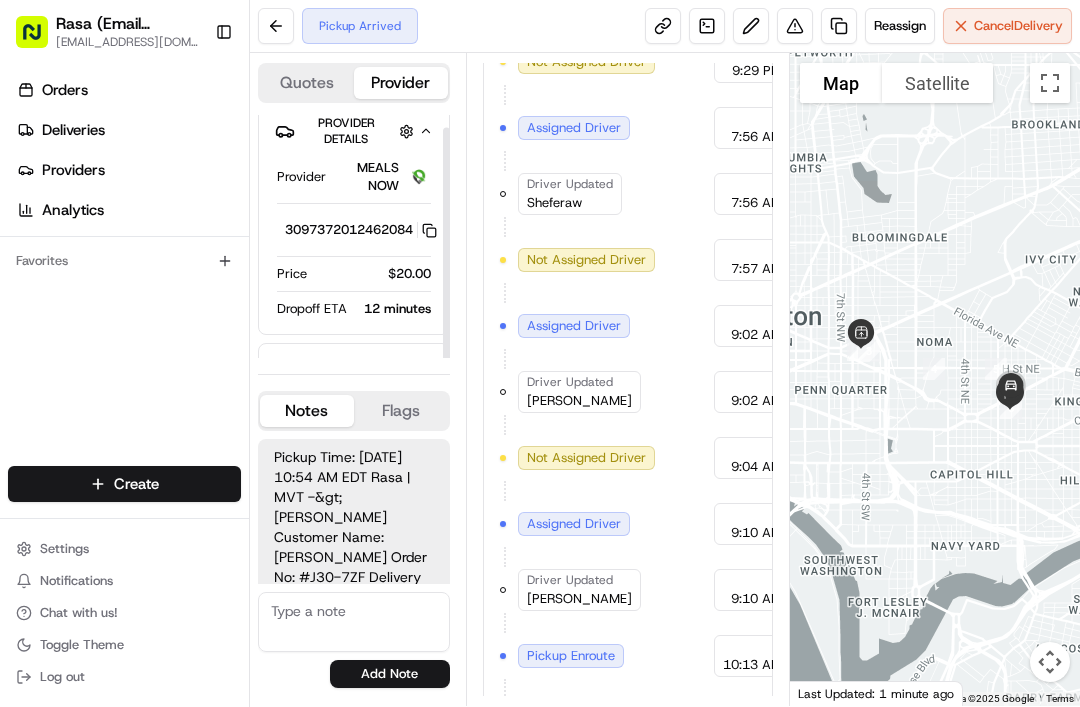 click on "[PERSON_NAME]" at bounding box center (336, 369) 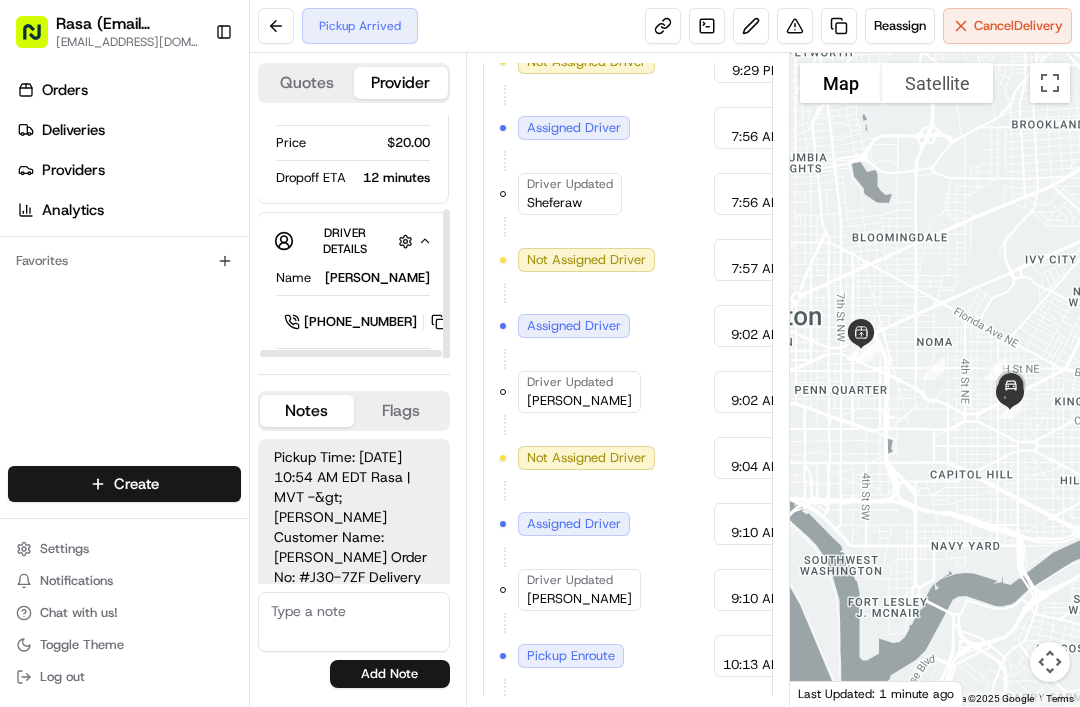 scroll, scrollTop: 142, scrollLeft: 1, axis: both 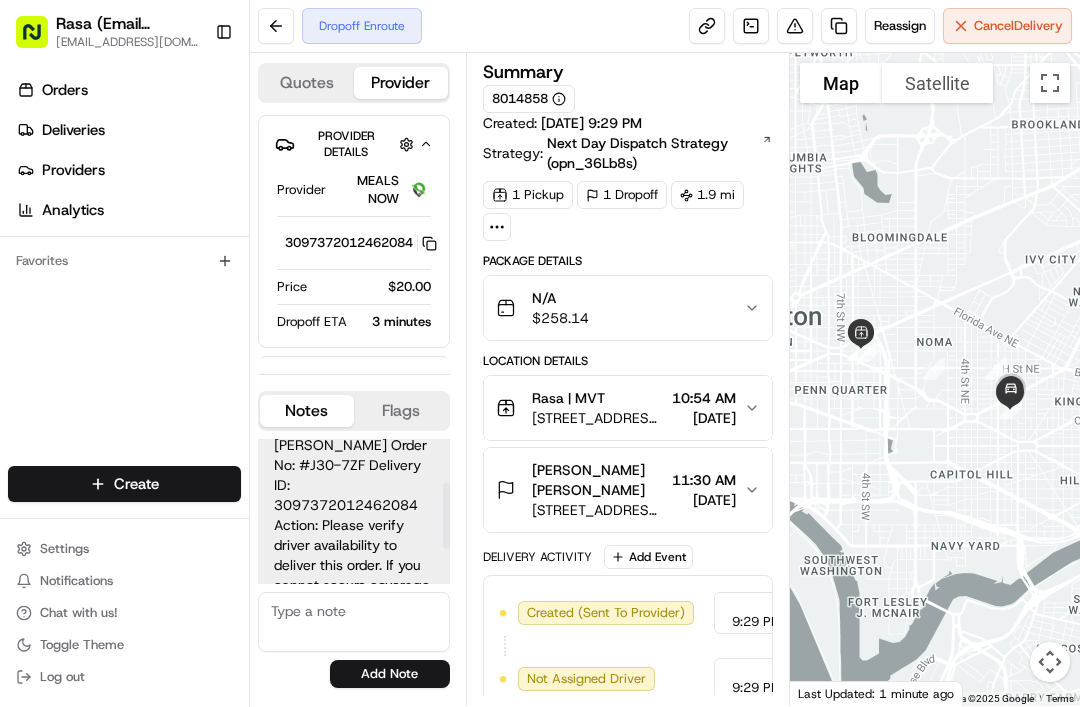 click 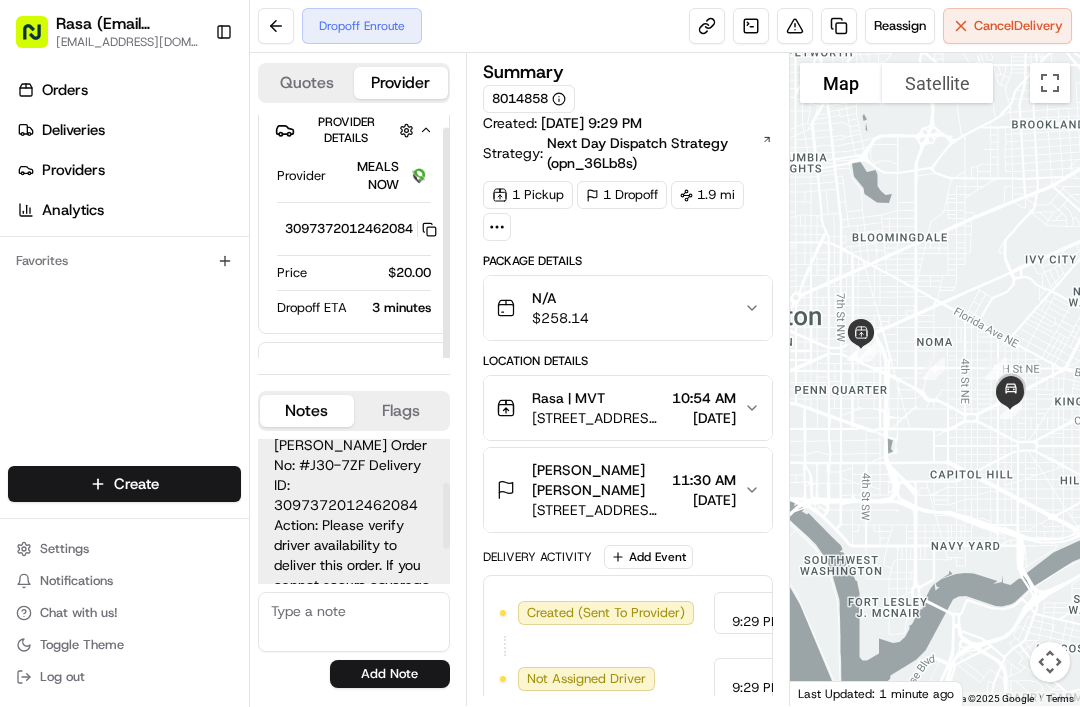 scroll, scrollTop: 13, scrollLeft: 0, axis: vertical 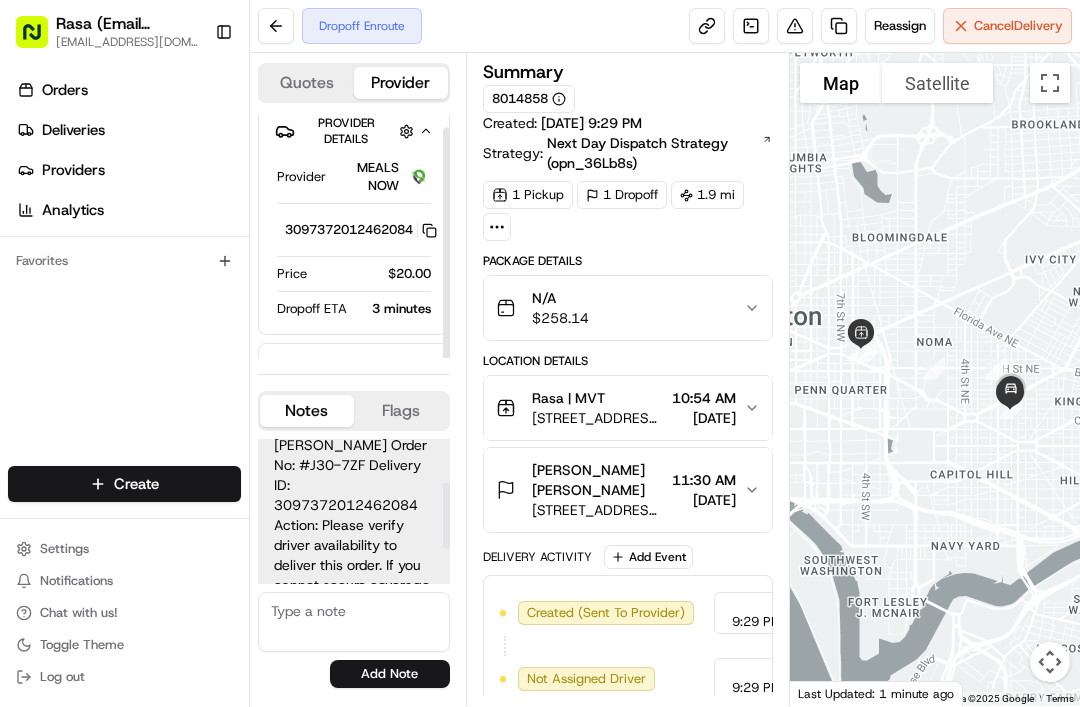 click on "Aaron Hidden ( 10 )" at bounding box center (354, 368) 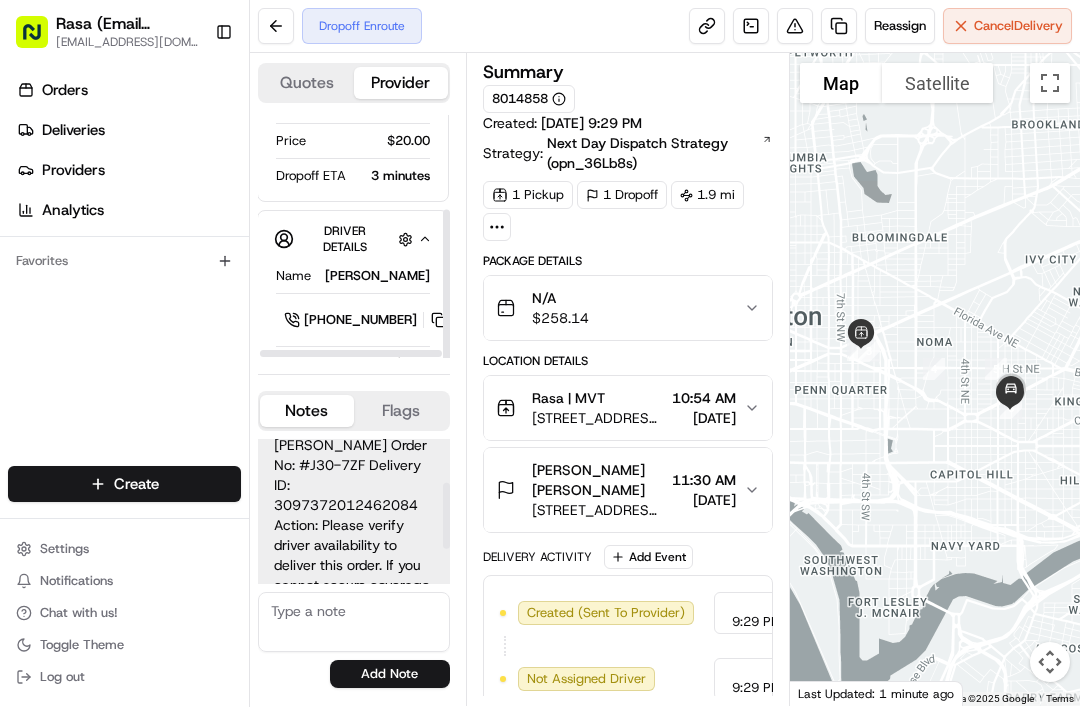 scroll, scrollTop: 142, scrollLeft: 1, axis: both 